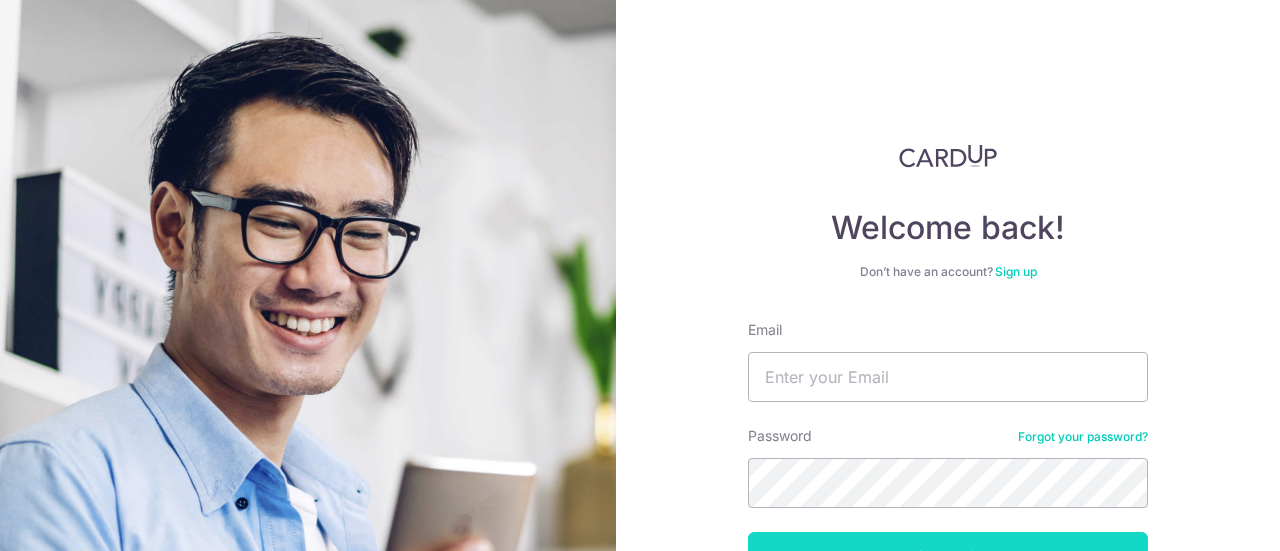 scroll, scrollTop: 0, scrollLeft: 0, axis: both 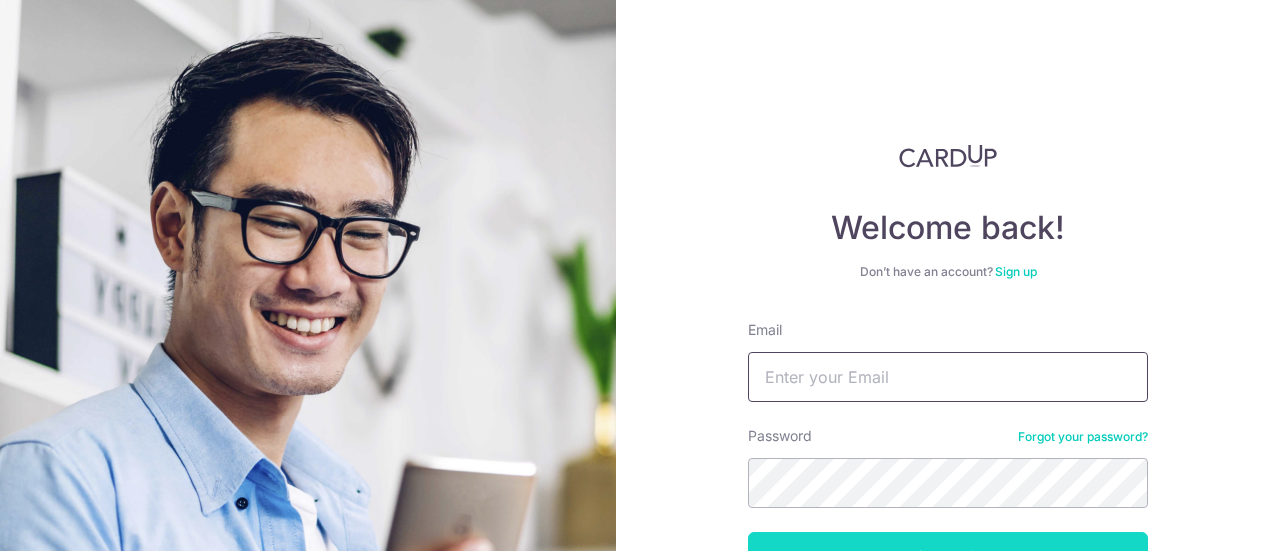 type on "timestwodesign@gmail.com" 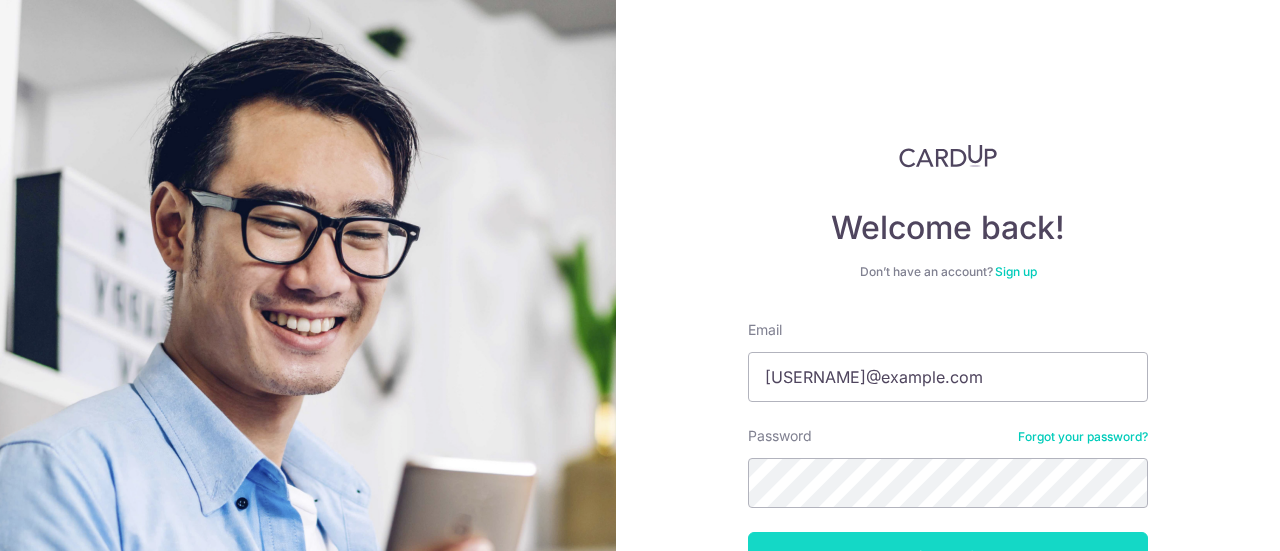 click on "Log in" at bounding box center [948, 557] 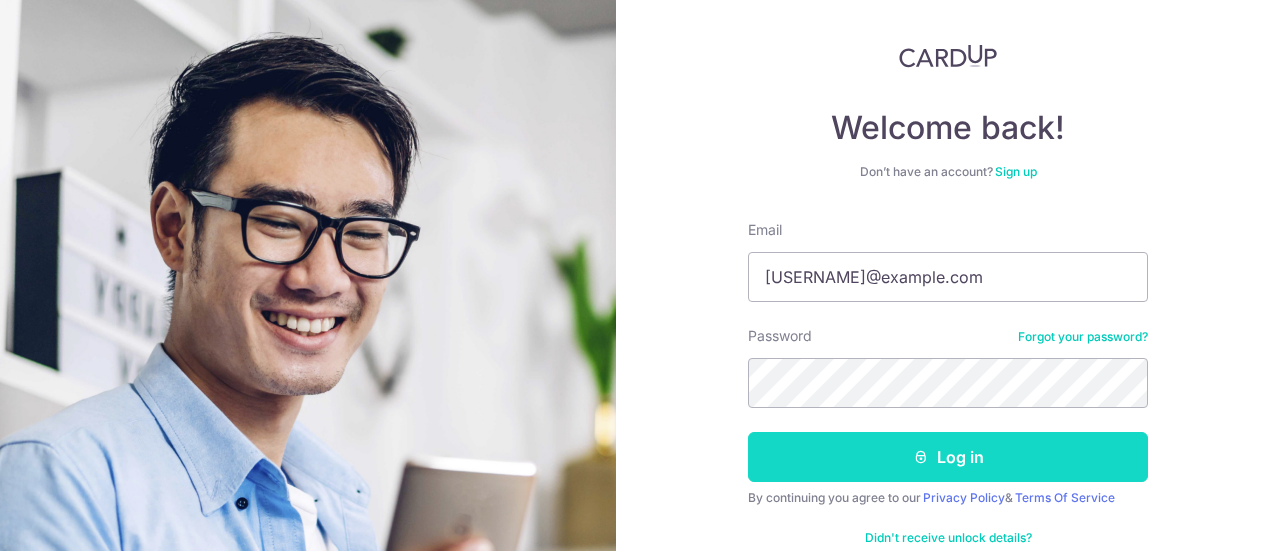 scroll, scrollTop: 0, scrollLeft: 0, axis: both 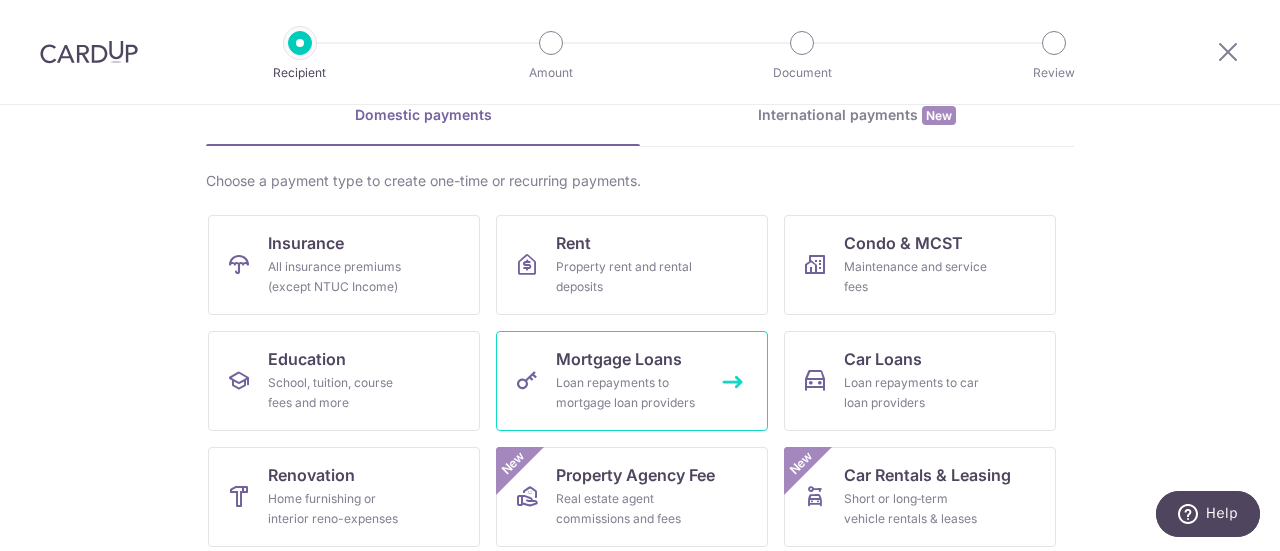 click on "Loan repayments to mortgage loan providers" at bounding box center (628, 393) 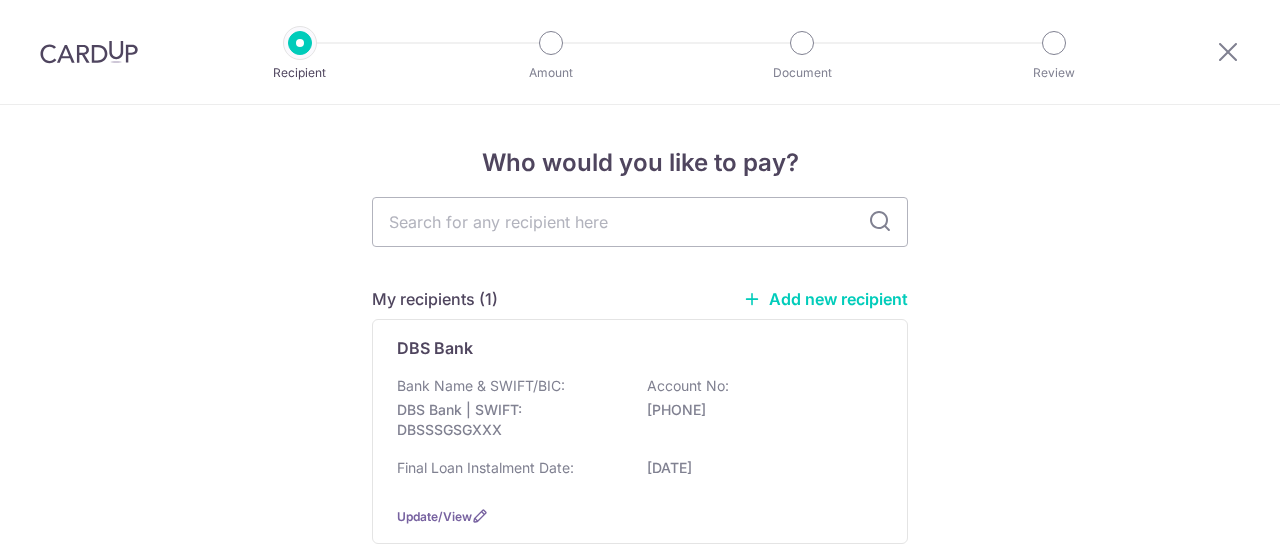scroll, scrollTop: 0, scrollLeft: 0, axis: both 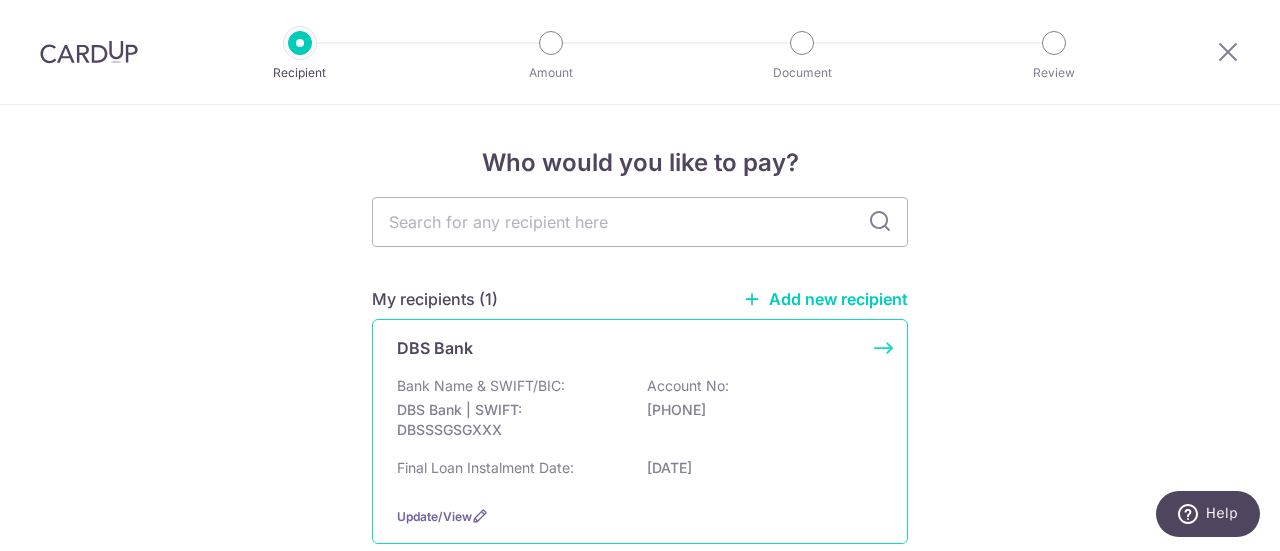 click on "Bank Name & SWIFT/BIC:" at bounding box center (481, 386) 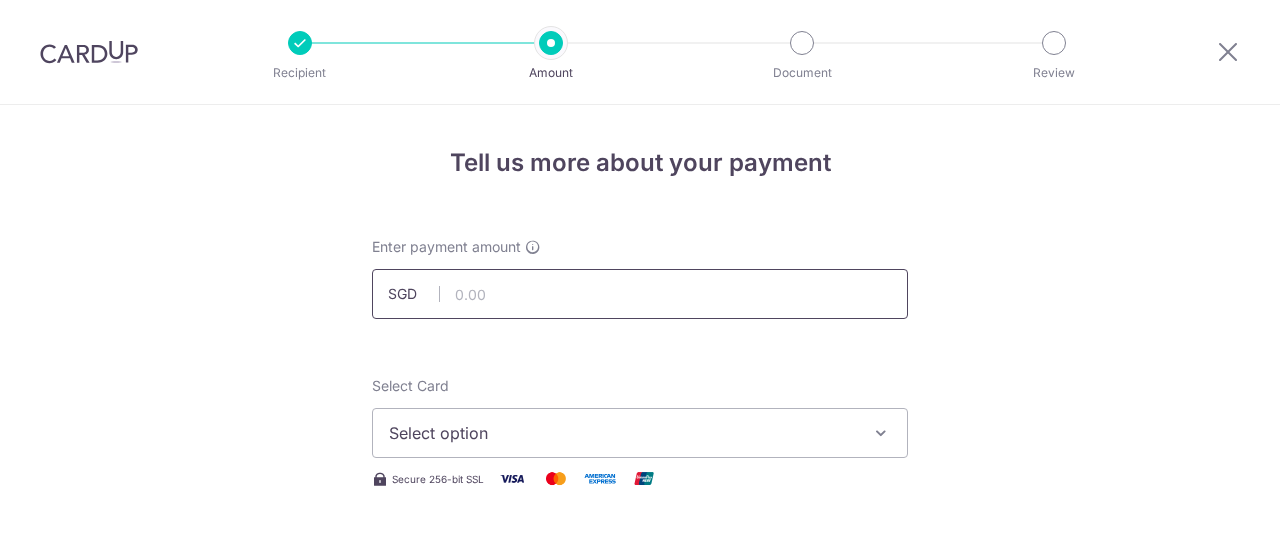 scroll, scrollTop: 0, scrollLeft: 0, axis: both 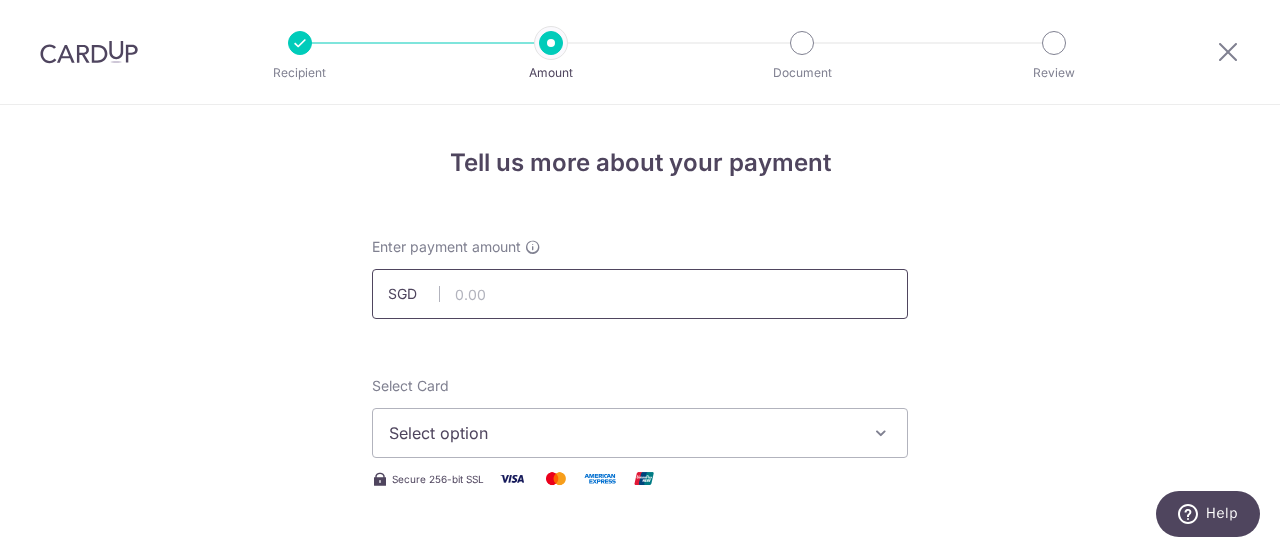 click at bounding box center (640, 294) 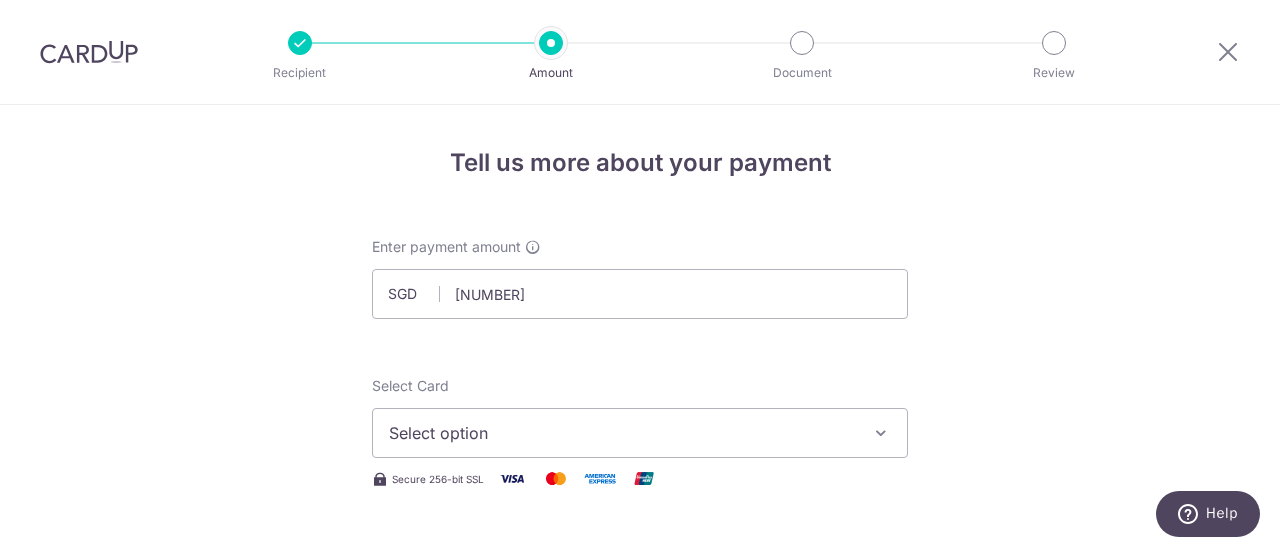 type on "3,844.00" 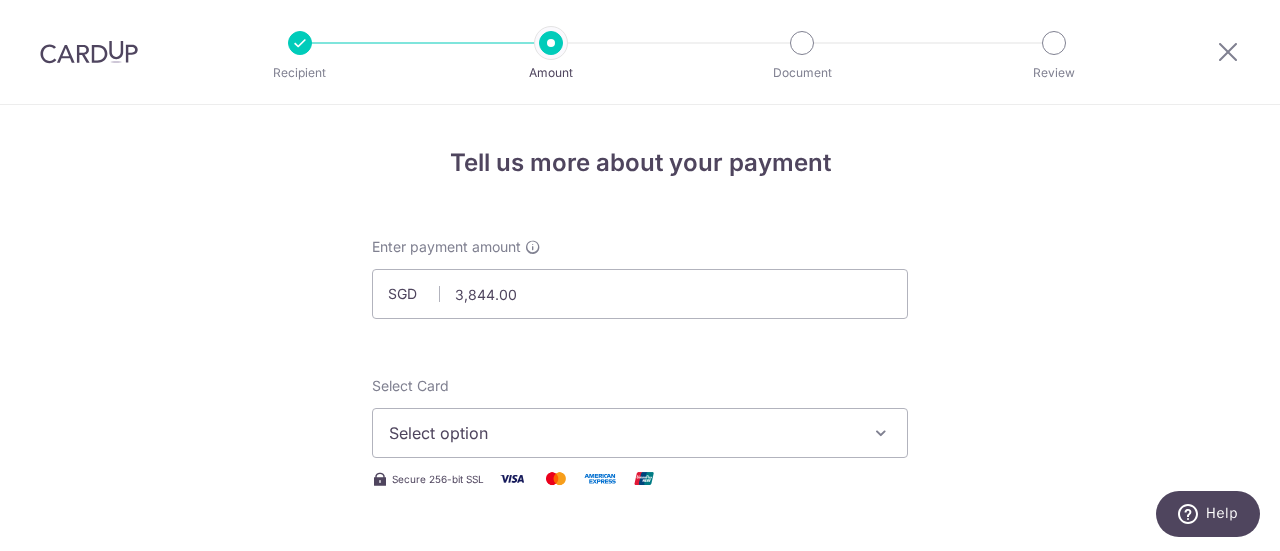 click on "Select option" at bounding box center [622, 433] 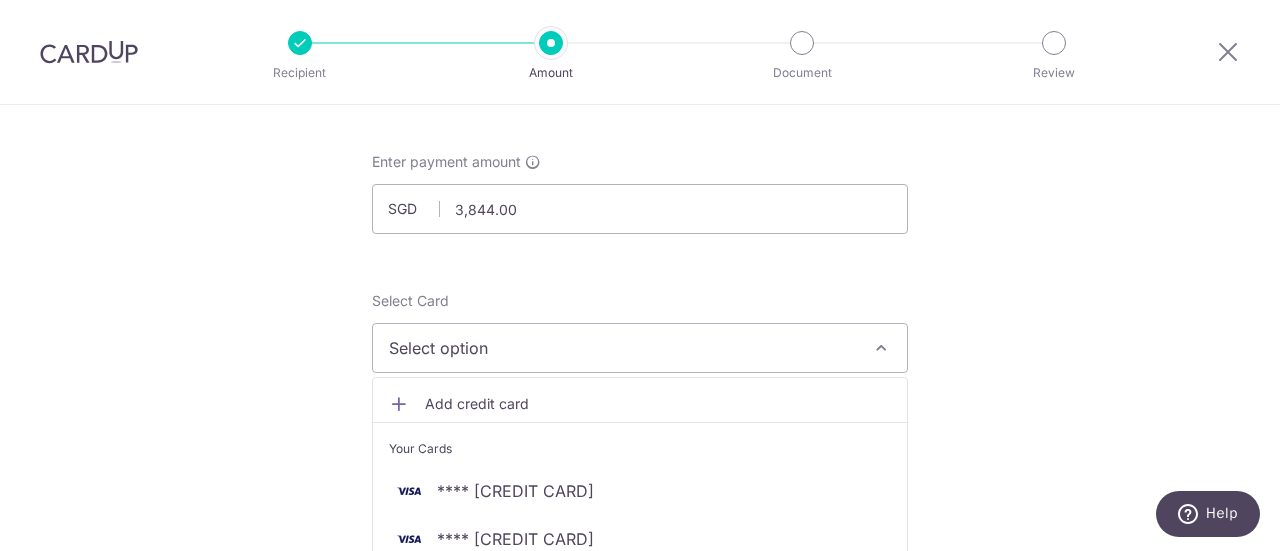 scroll, scrollTop: 200, scrollLeft: 0, axis: vertical 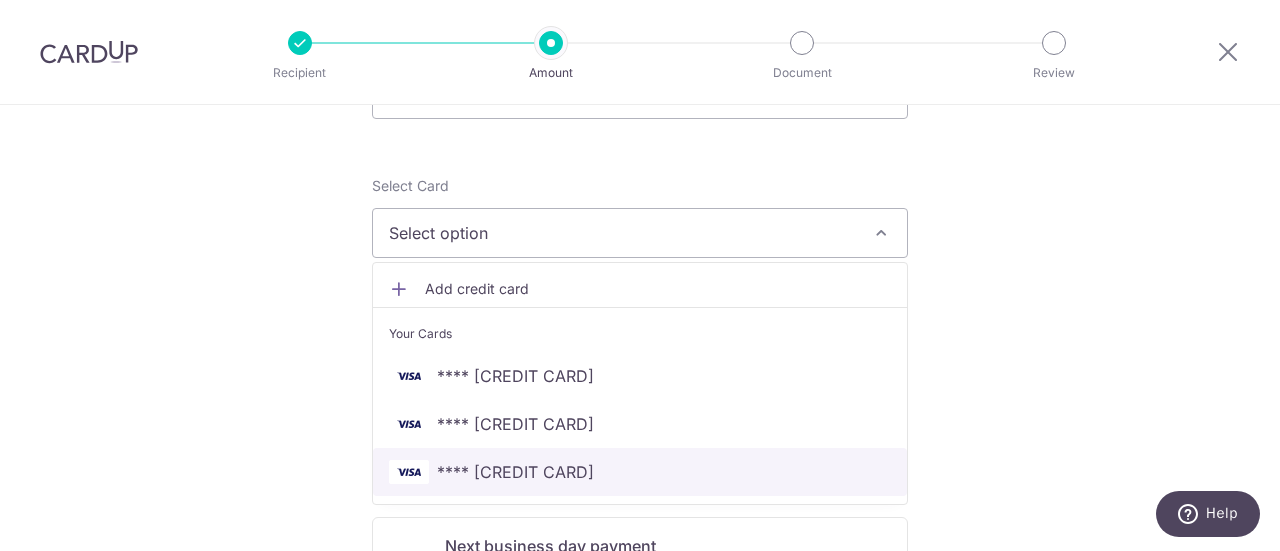 click on "**** [CARD]" at bounding box center (515, 472) 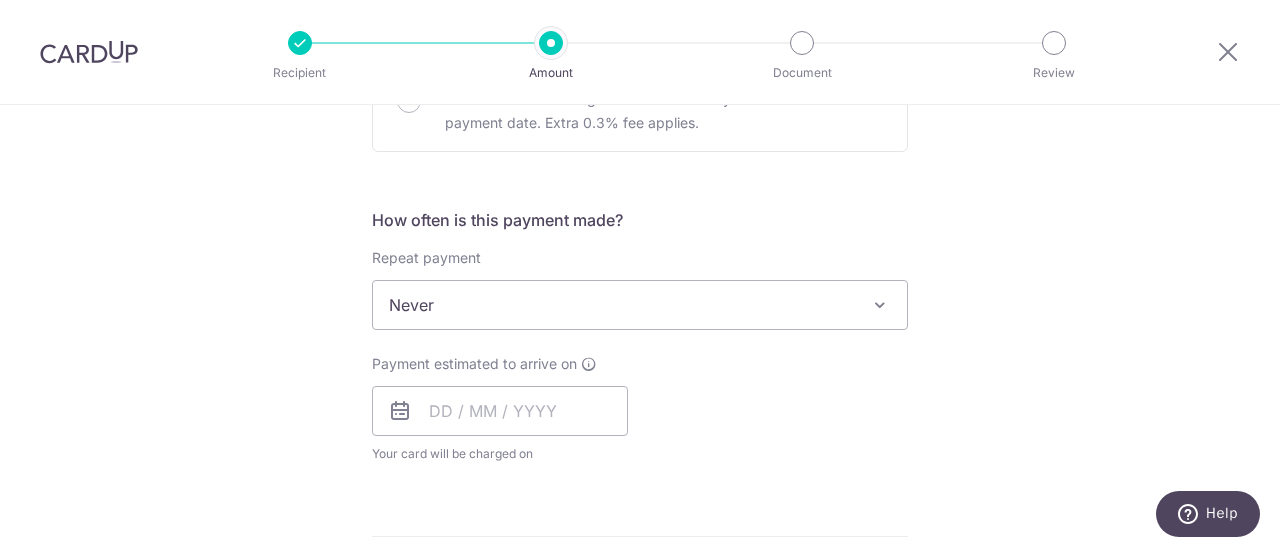 scroll, scrollTop: 700, scrollLeft: 0, axis: vertical 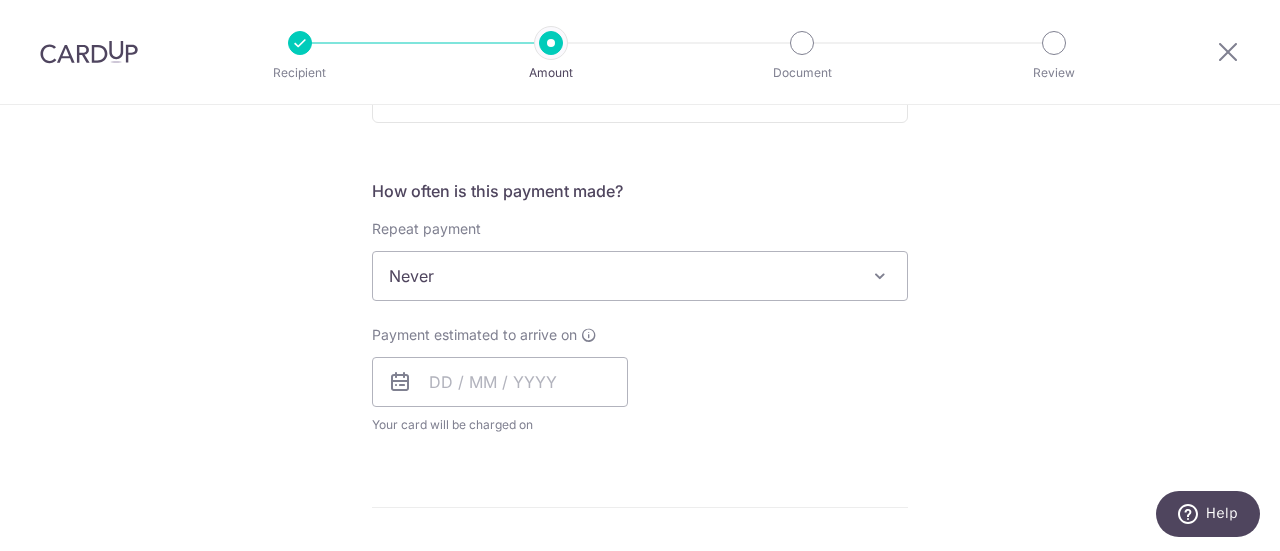 click at bounding box center (880, 276) 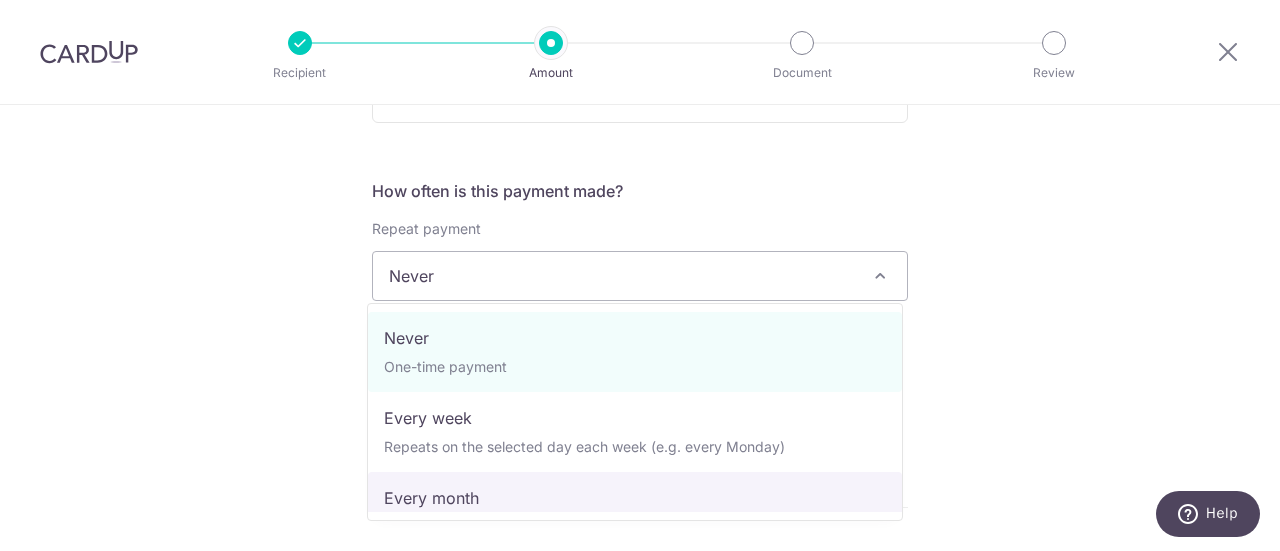 select on "3" 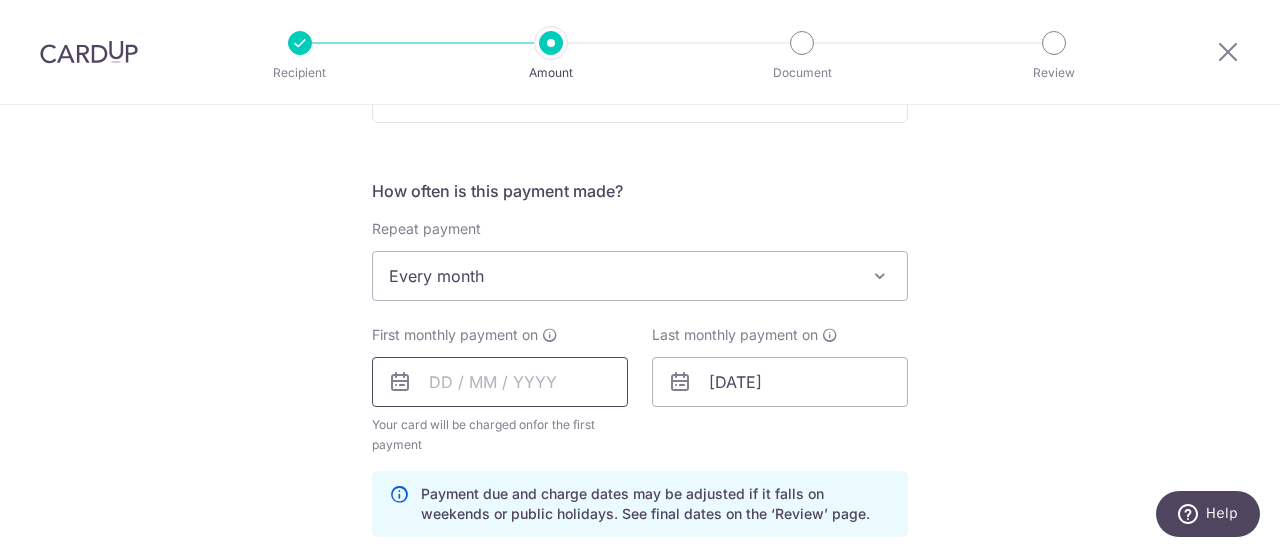 click at bounding box center [500, 382] 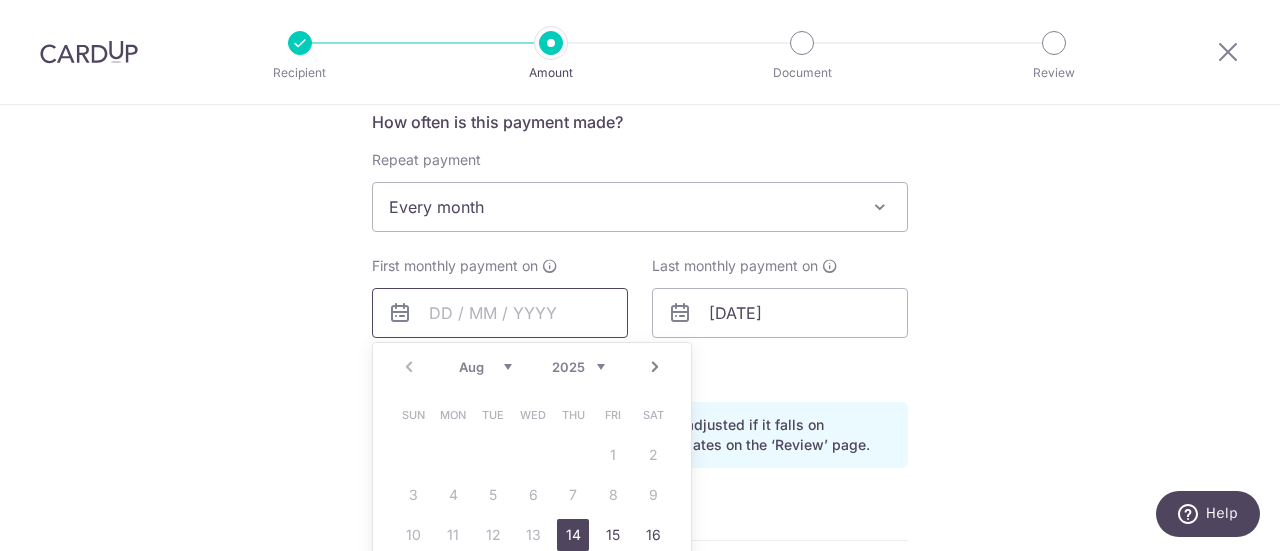 scroll, scrollTop: 900, scrollLeft: 0, axis: vertical 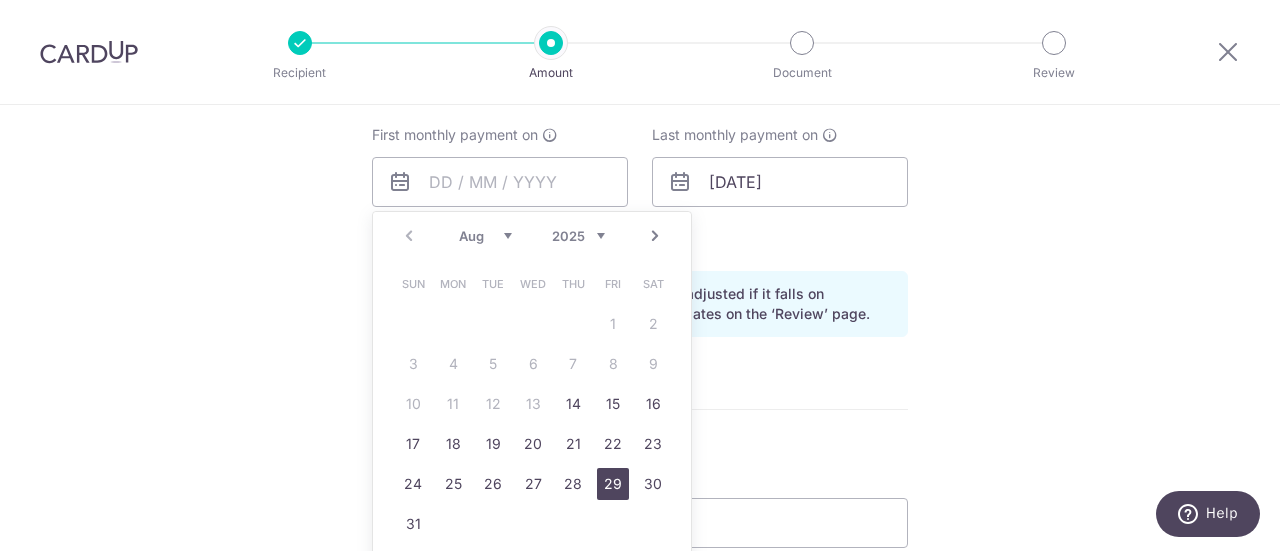 click on "29" at bounding box center (613, 484) 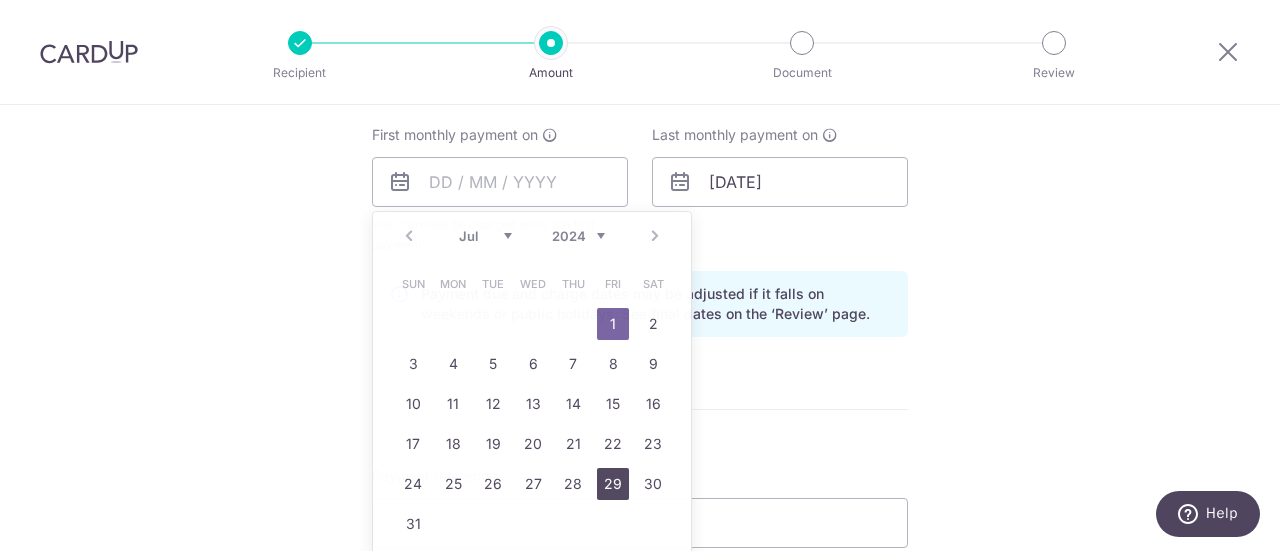 type on "[DATE]" 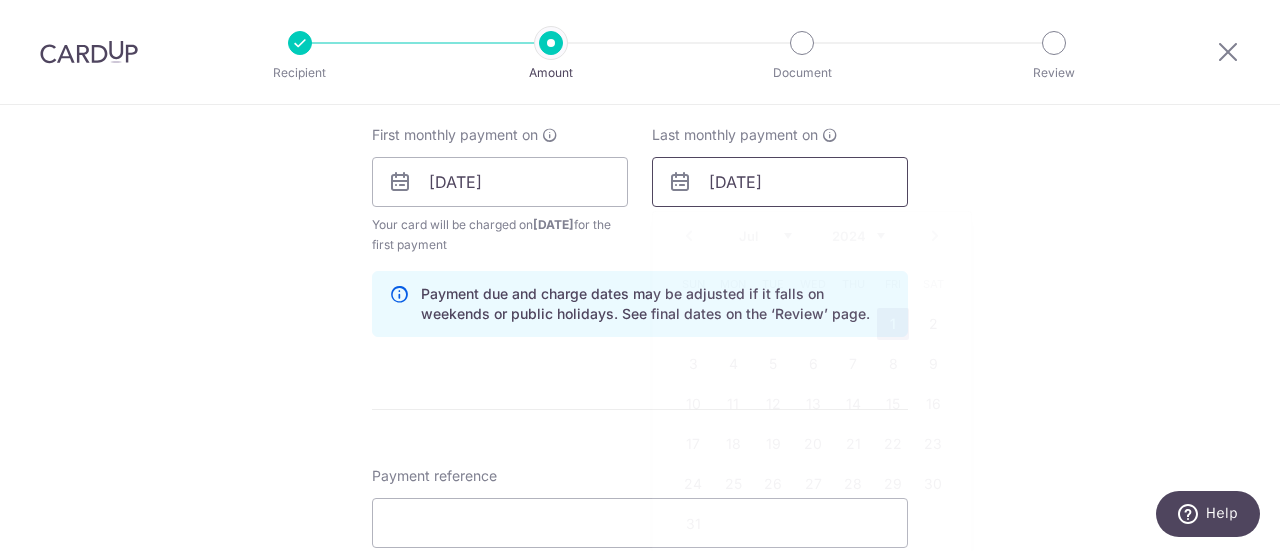 click on "01/07/2039" at bounding box center [780, 182] 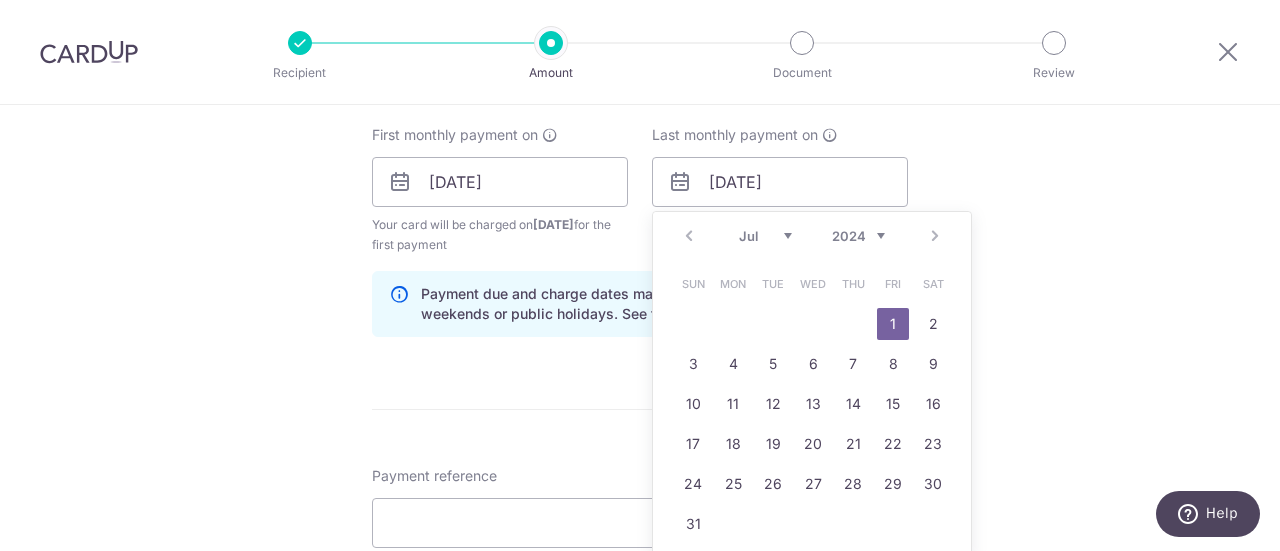 click on "2024 2025 2026 2027 2028 2029 2030 2031 2032 2033 2034 2035" at bounding box center (858, 236) 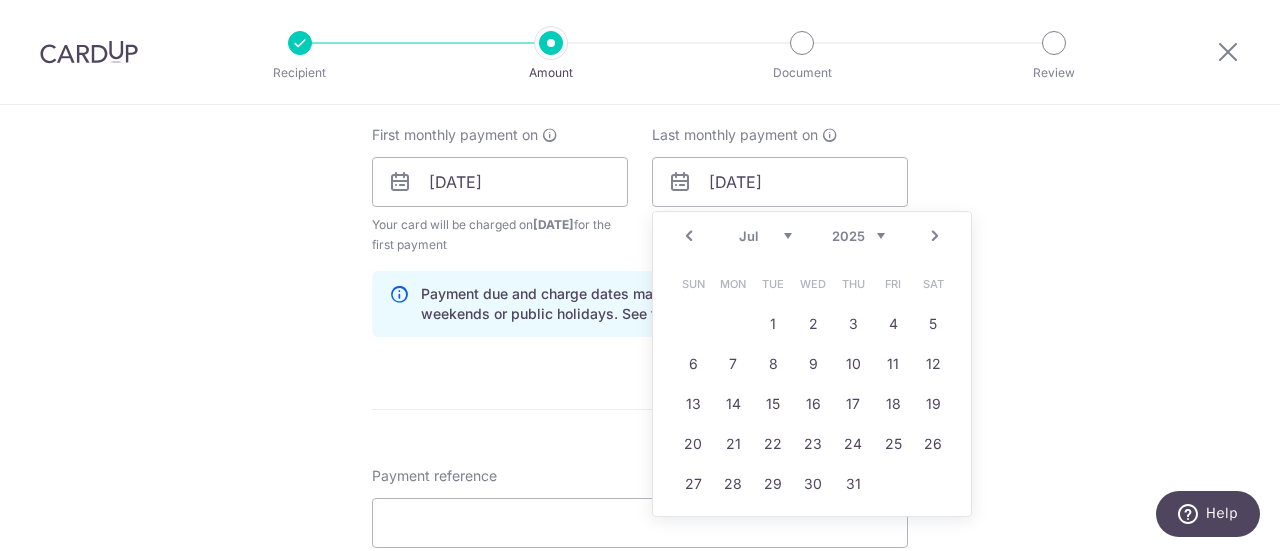 click on "Jan Feb Mar Apr May Jun Jul Aug Sep Oct Nov Dec" at bounding box center [765, 236] 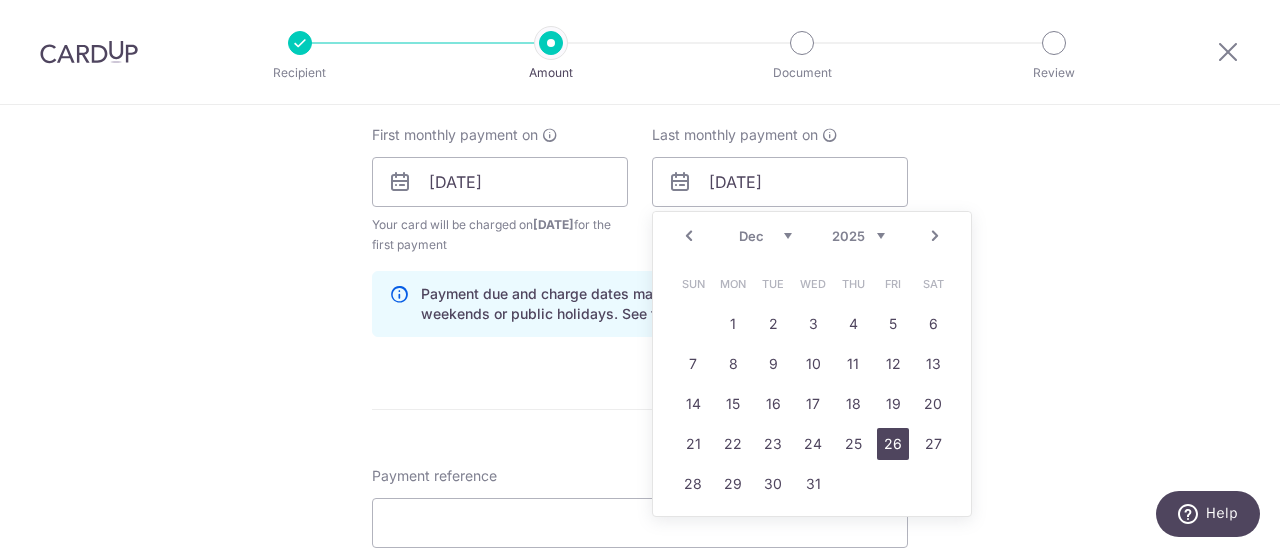 click on "26" at bounding box center [893, 444] 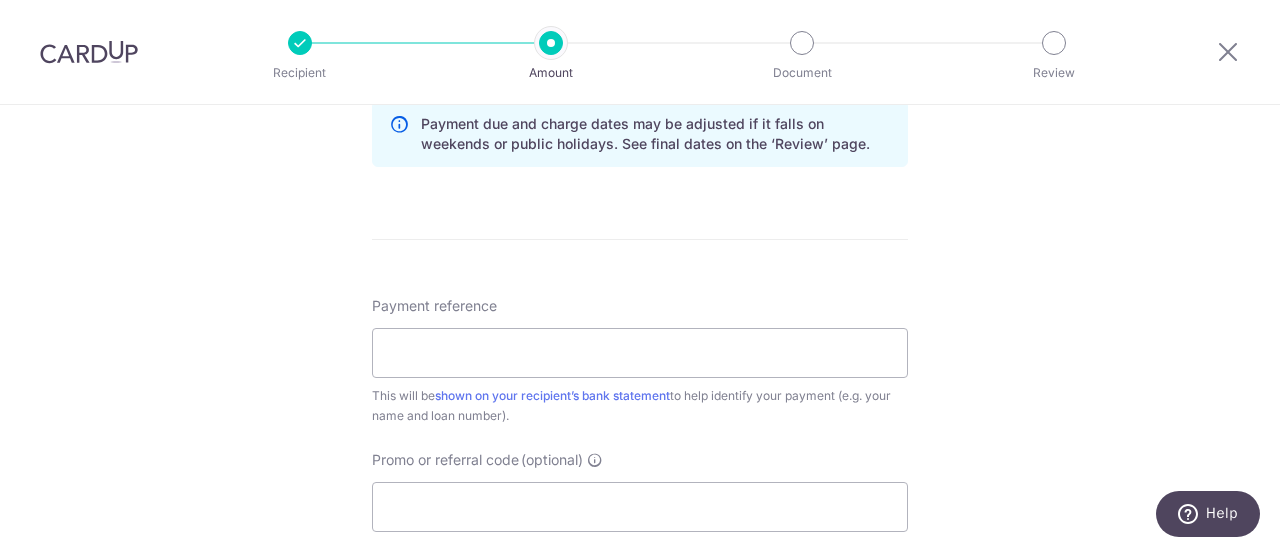 scroll, scrollTop: 1100, scrollLeft: 0, axis: vertical 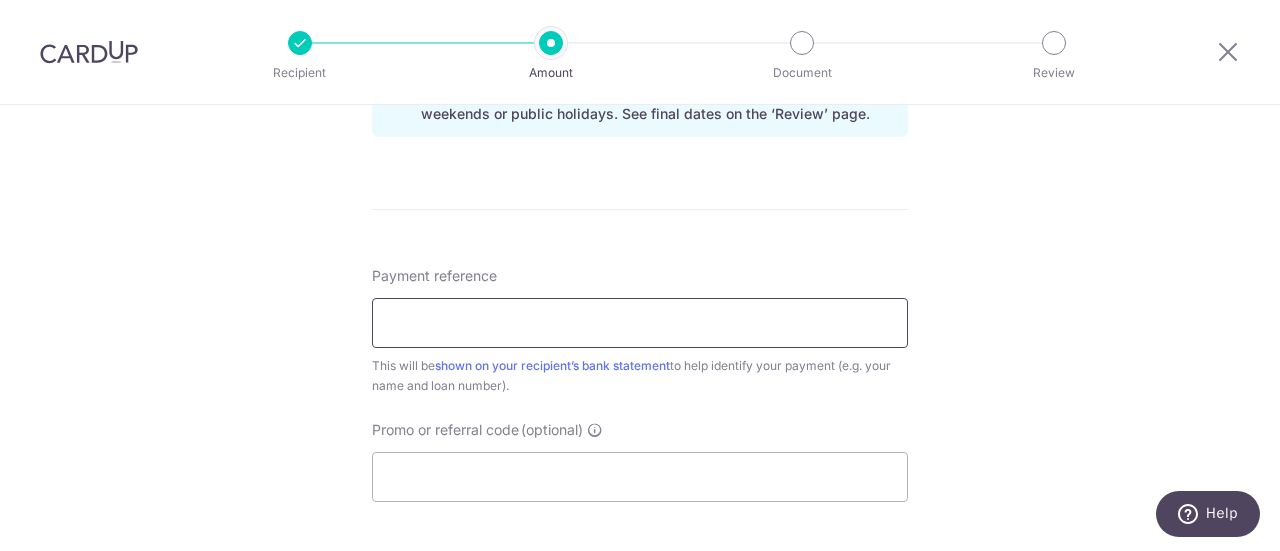 click on "Payment reference" at bounding box center [640, 323] 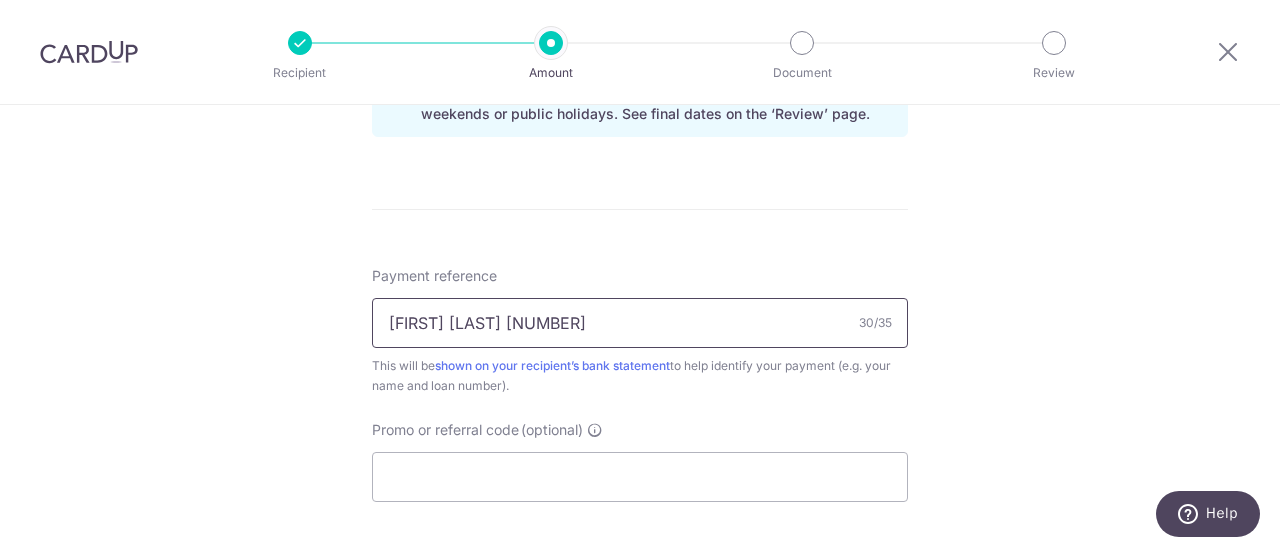 click on "[FIRST] [LAST] [PHONE]" at bounding box center (640, 323) 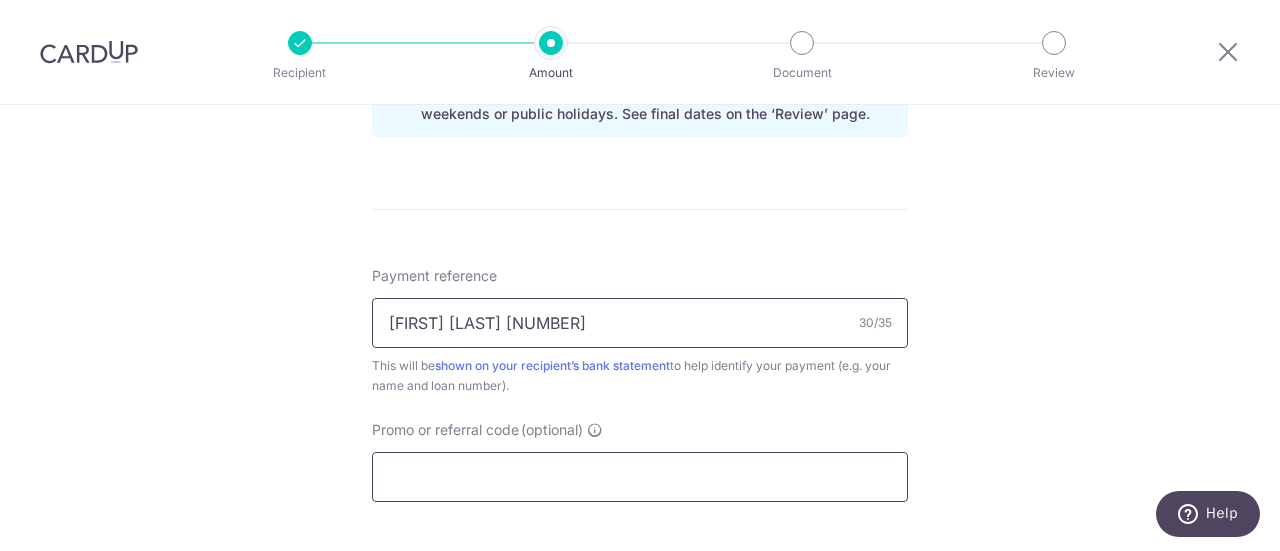 type on "[FIRST] [LAST] [PHONE]" 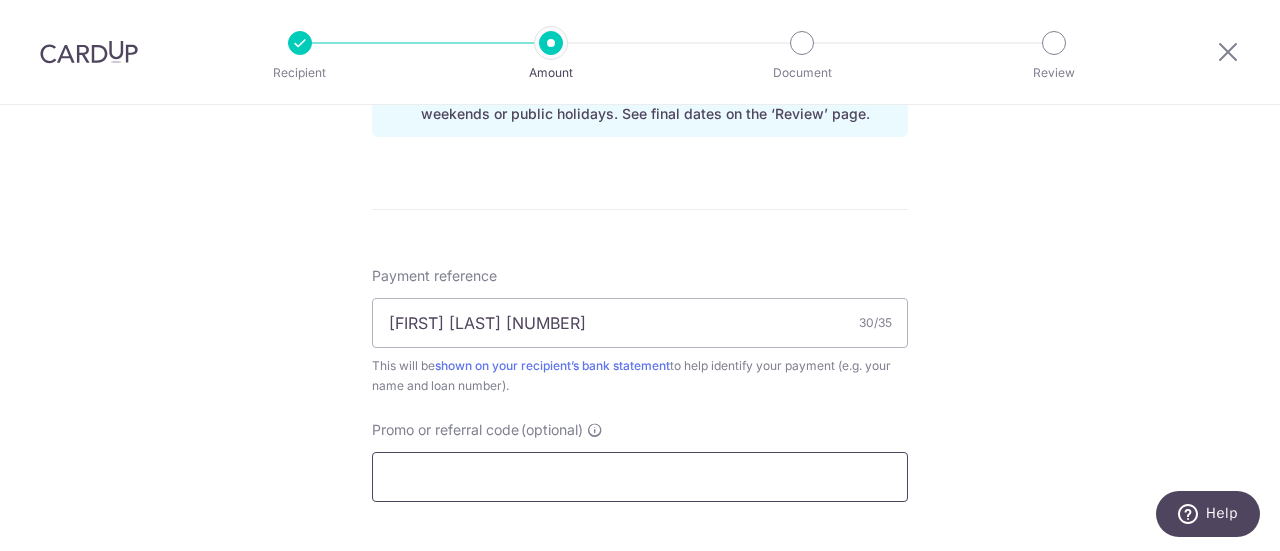click on "Promo or referral code
(optional)" at bounding box center (640, 477) 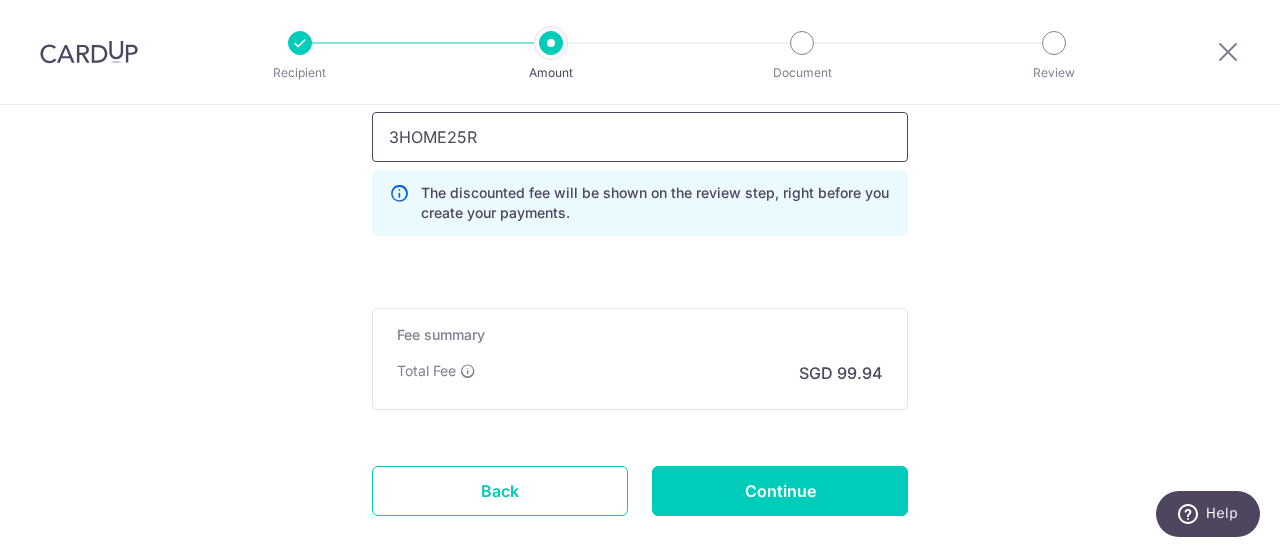 scroll, scrollTop: 1500, scrollLeft: 0, axis: vertical 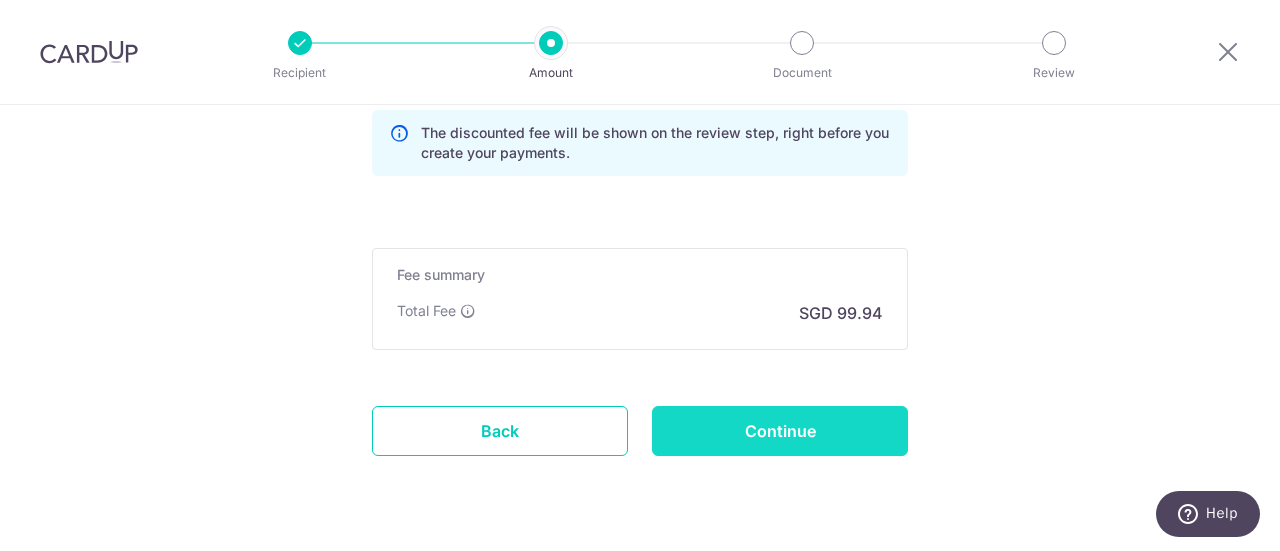 type on "3HOME25R" 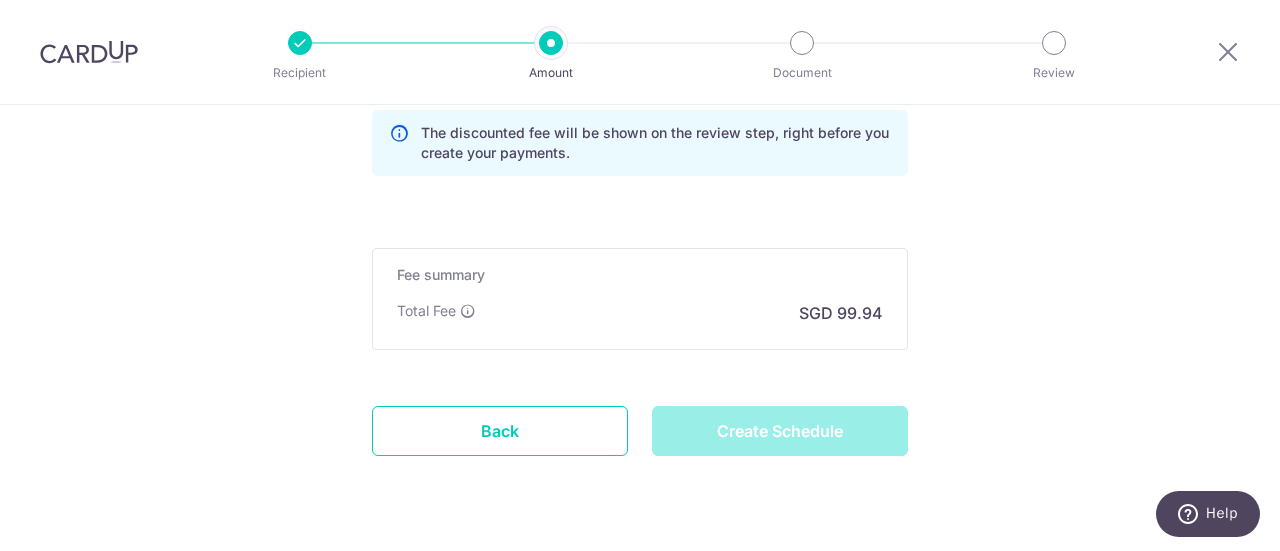 type on "Create Schedule" 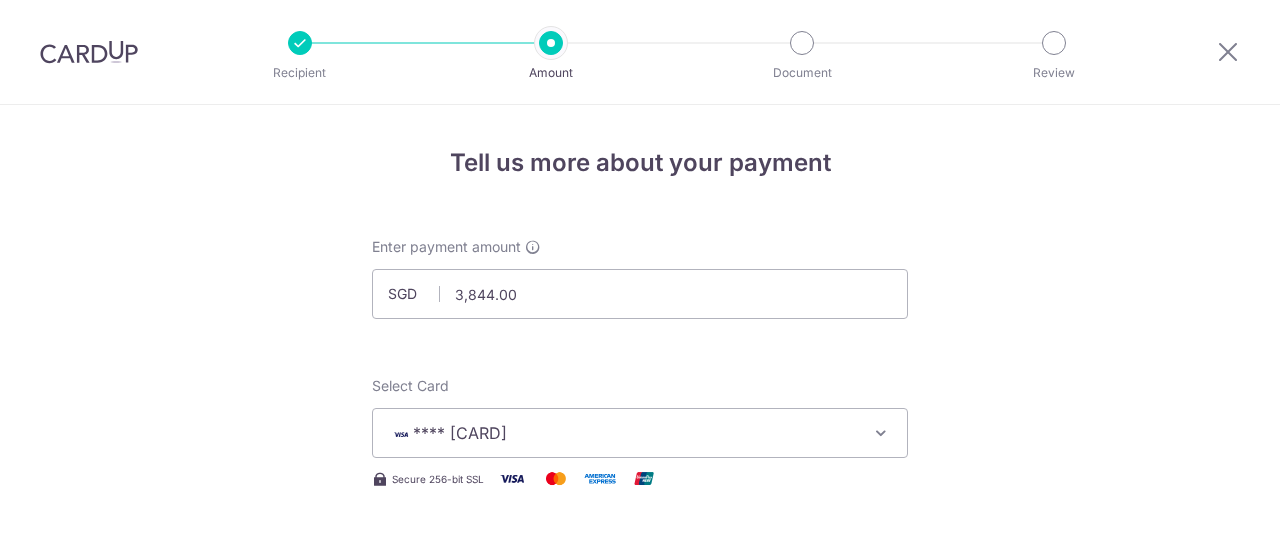 scroll, scrollTop: 0, scrollLeft: 0, axis: both 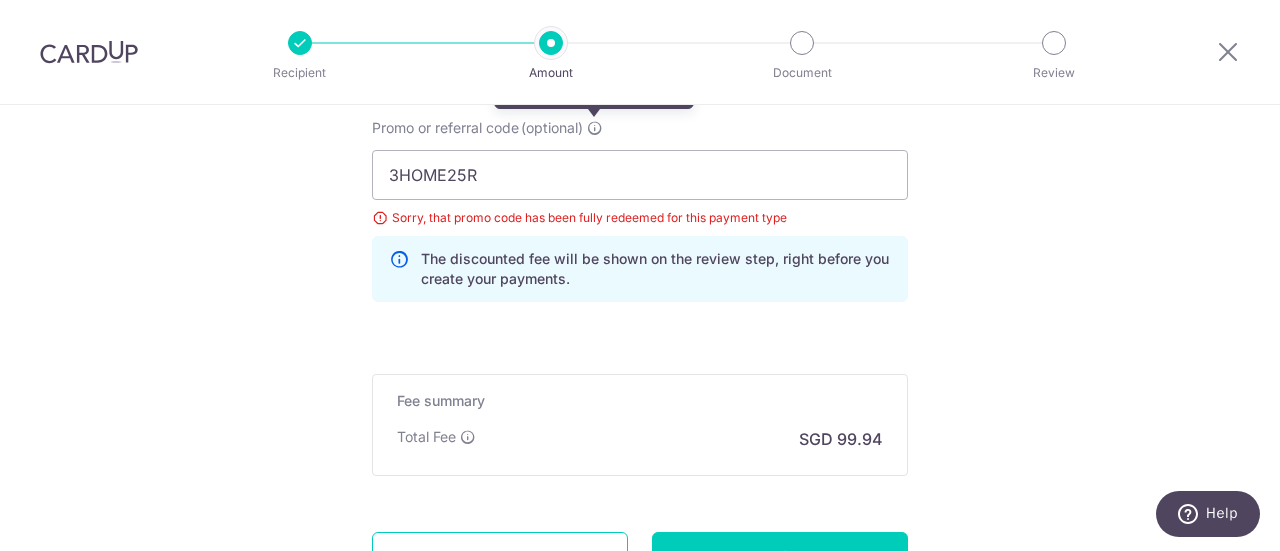click at bounding box center [595, 128] 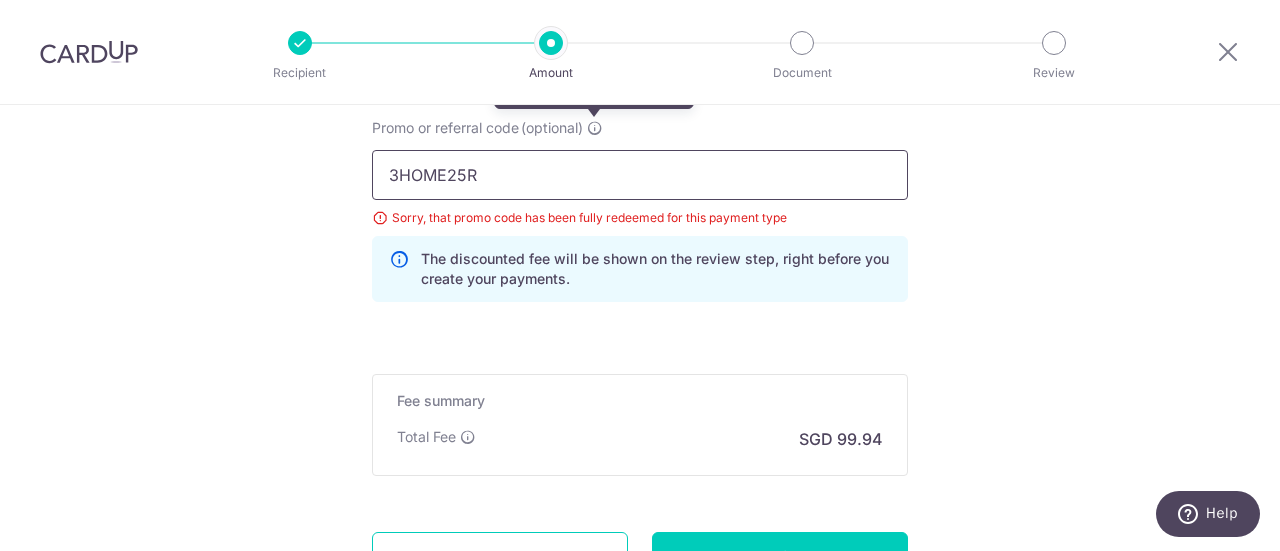 click on "3HOME25R" at bounding box center (640, 175) 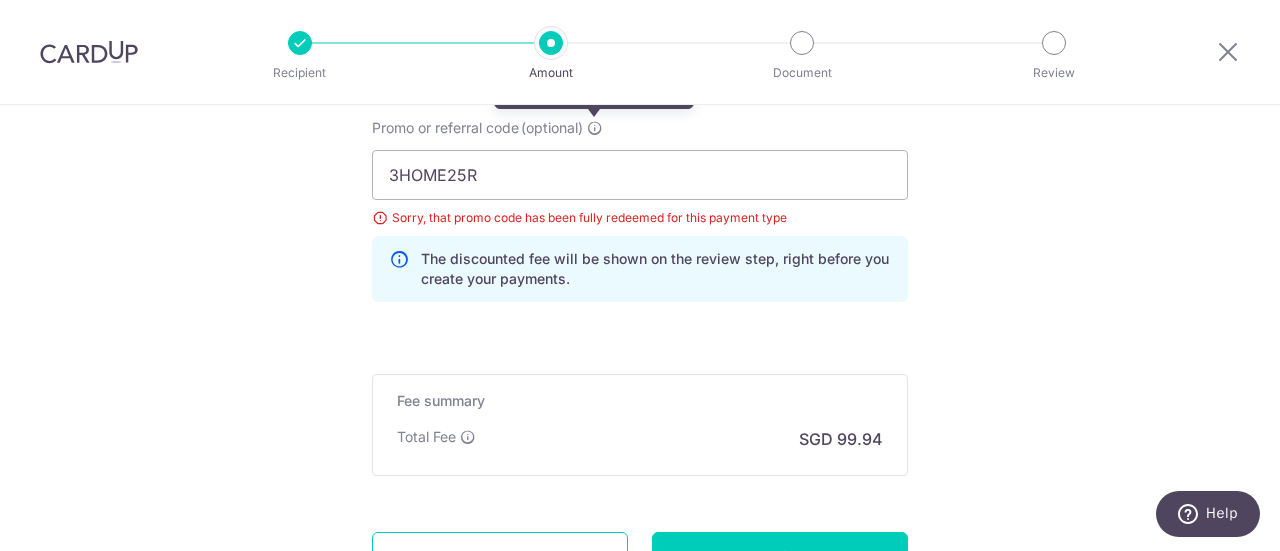 click at bounding box center (595, 128) 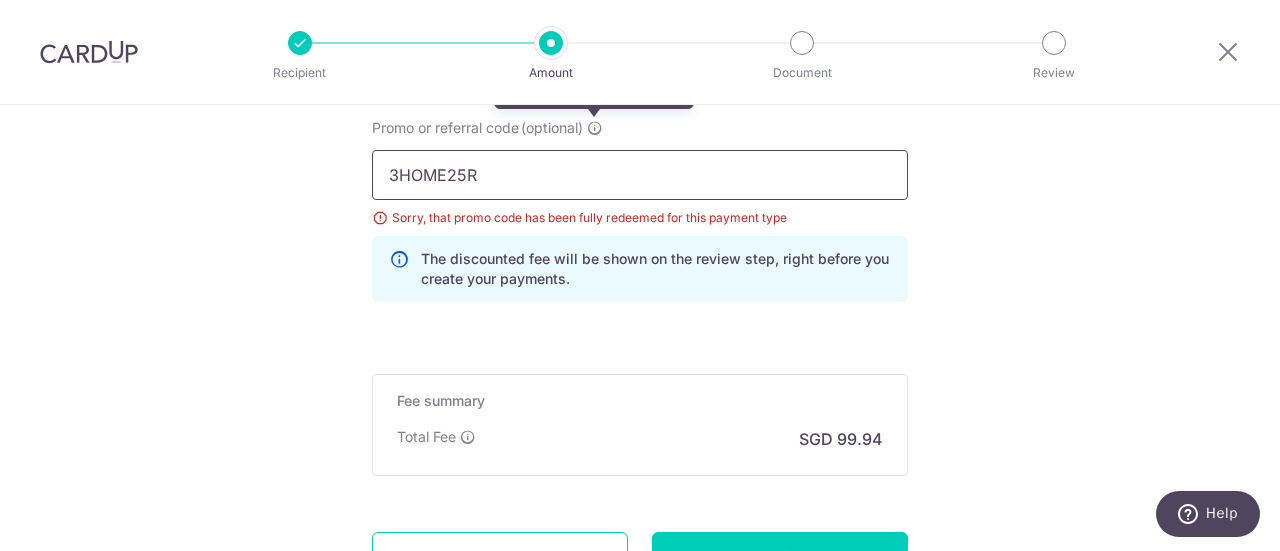 click on "3HOME25R" at bounding box center [640, 175] 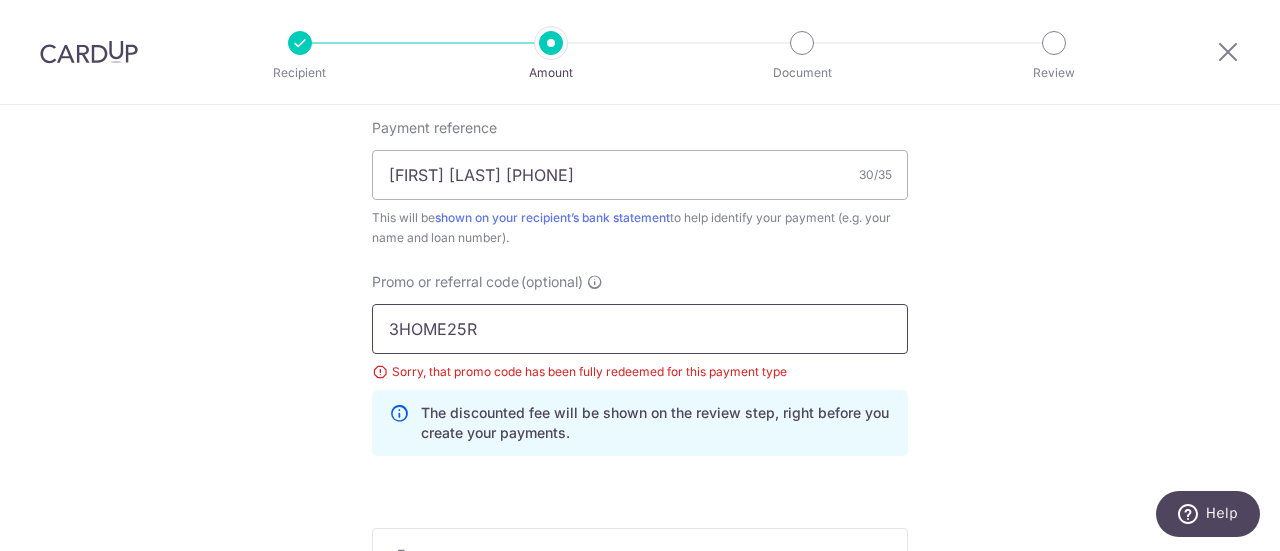 scroll, scrollTop: 1100, scrollLeft: 0, axis: vertical 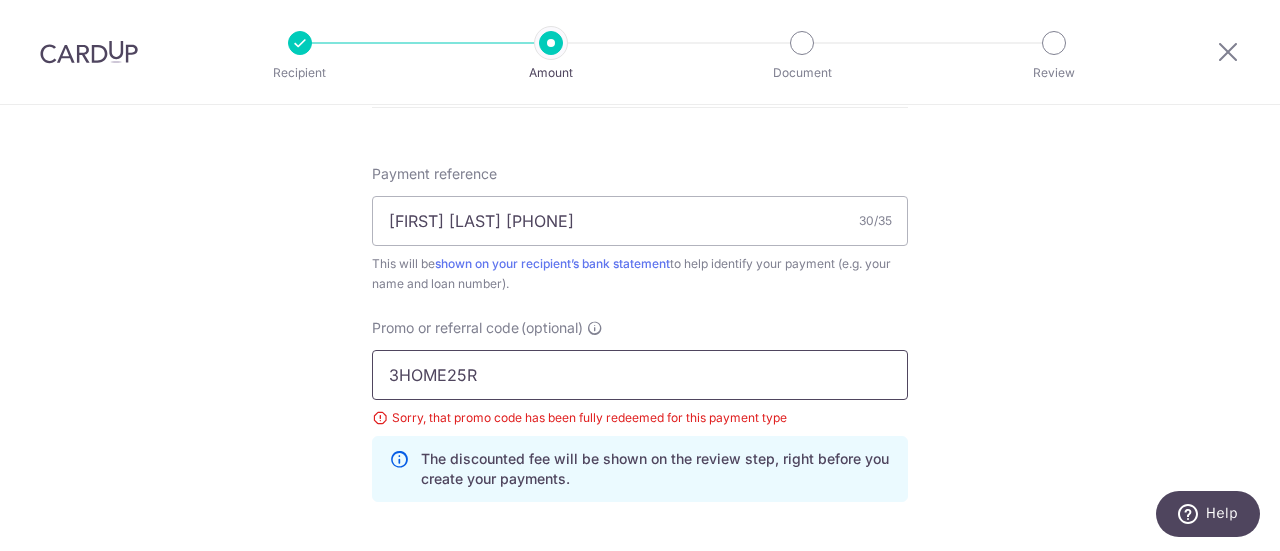 click on "3HOME25R" at bounding box center [640, 375] 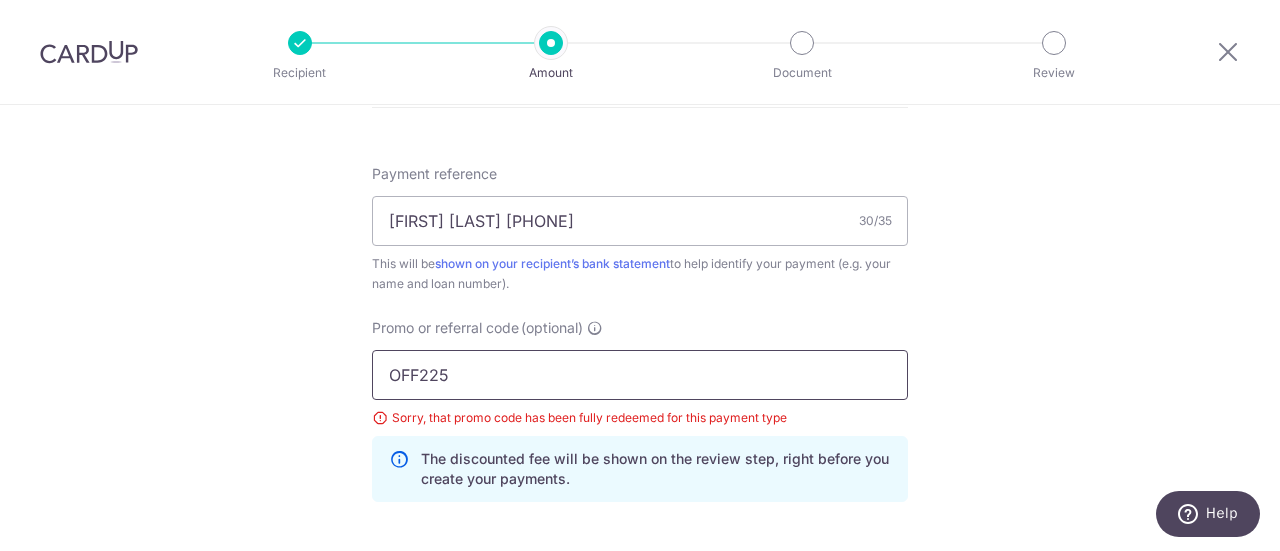 type on "OFF225" 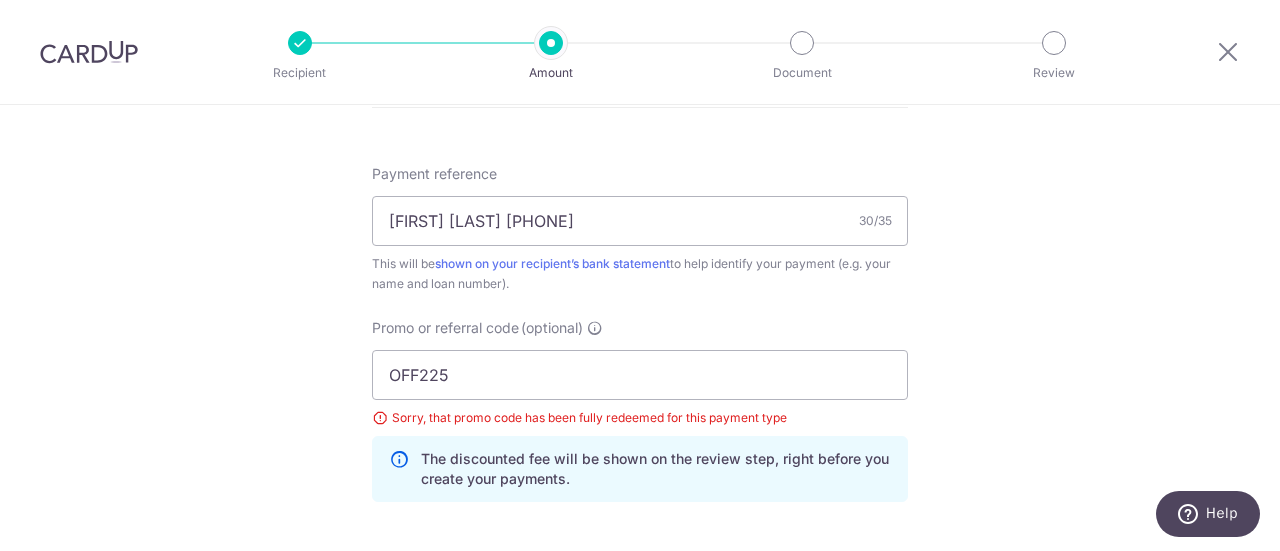 click on "Tell us more about your payment
Enter payment amount
SGD
3,844.00
3844.00
Select Card
**** 7203
Add credit card
Your Cards
**** 5586
**** 5845
**** 7203
Secure 256-bit SSL
Text
New card details
Card" at bounding box center (640, -32) 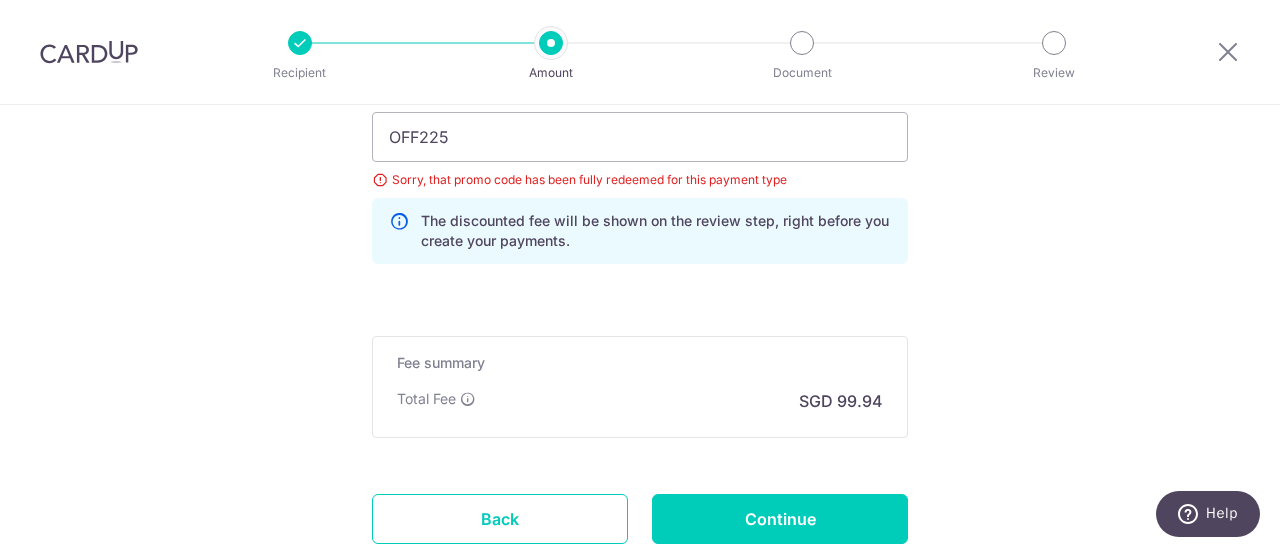 scroll, scrollTop: 1400, scrollLeft: 0, axis: vertical 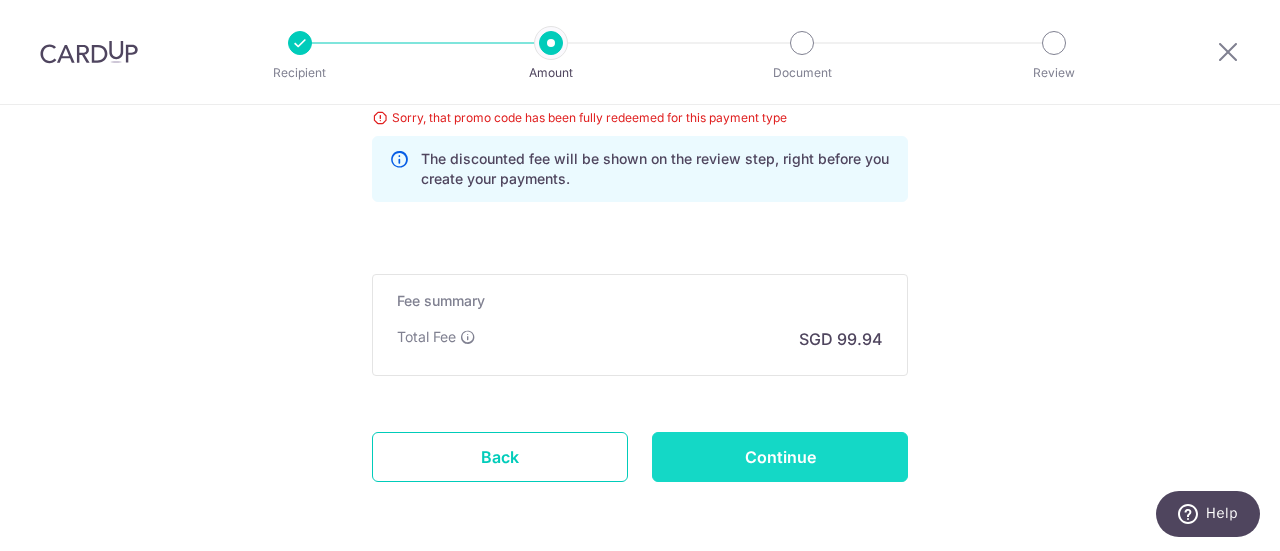 click on "Continue" at bounding box center [780, 457] 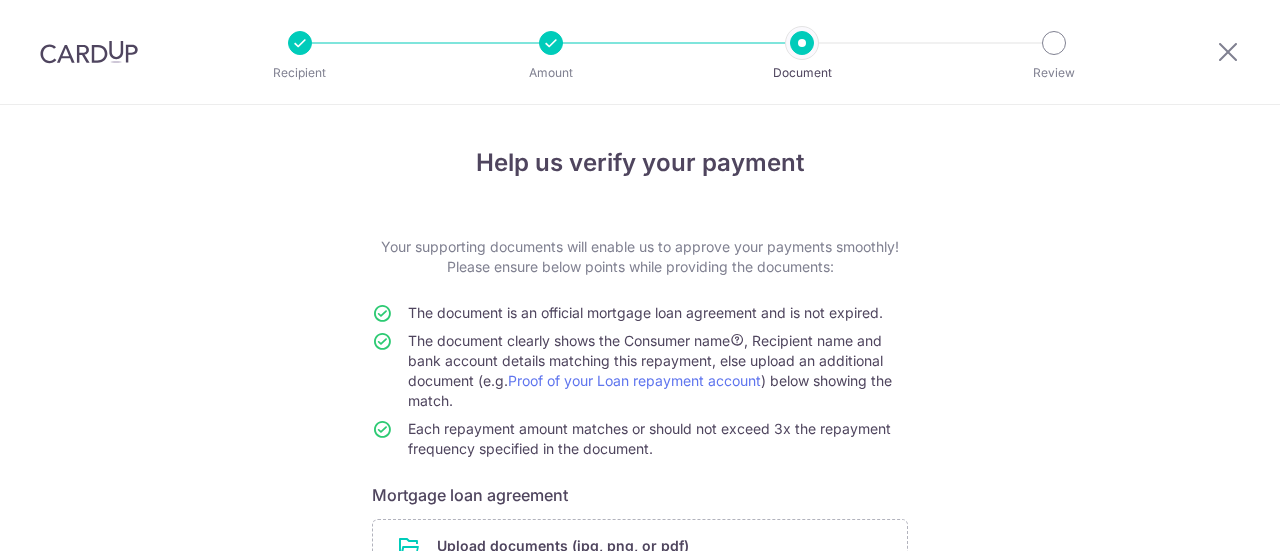 scroll, scrollTop: 0, scrollLeft: 0, axis: both 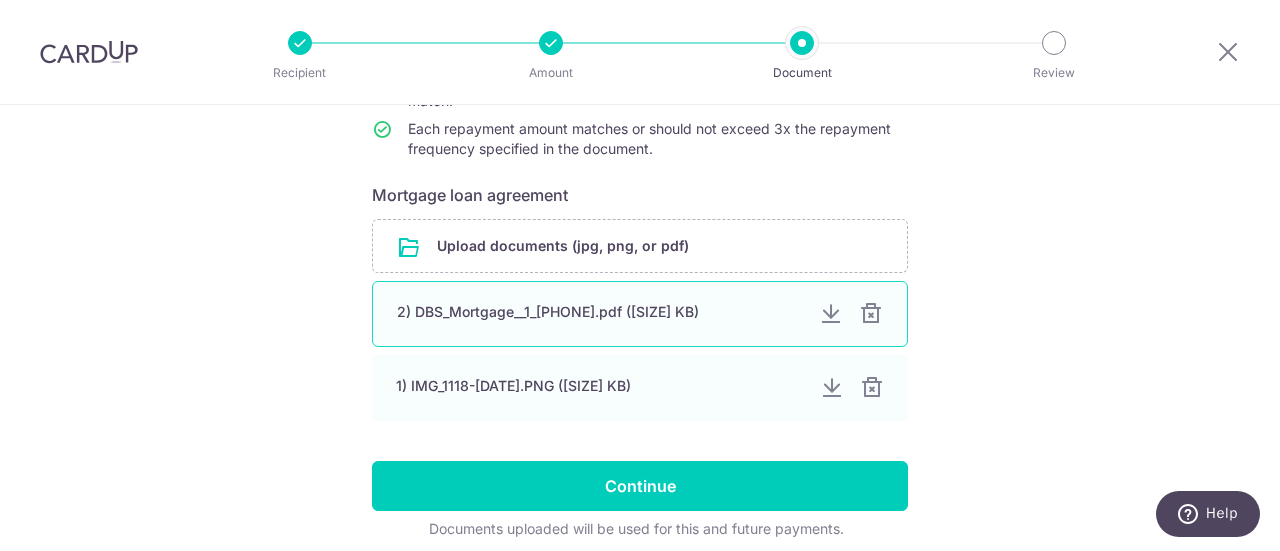 click at bounding box center [871, 314] 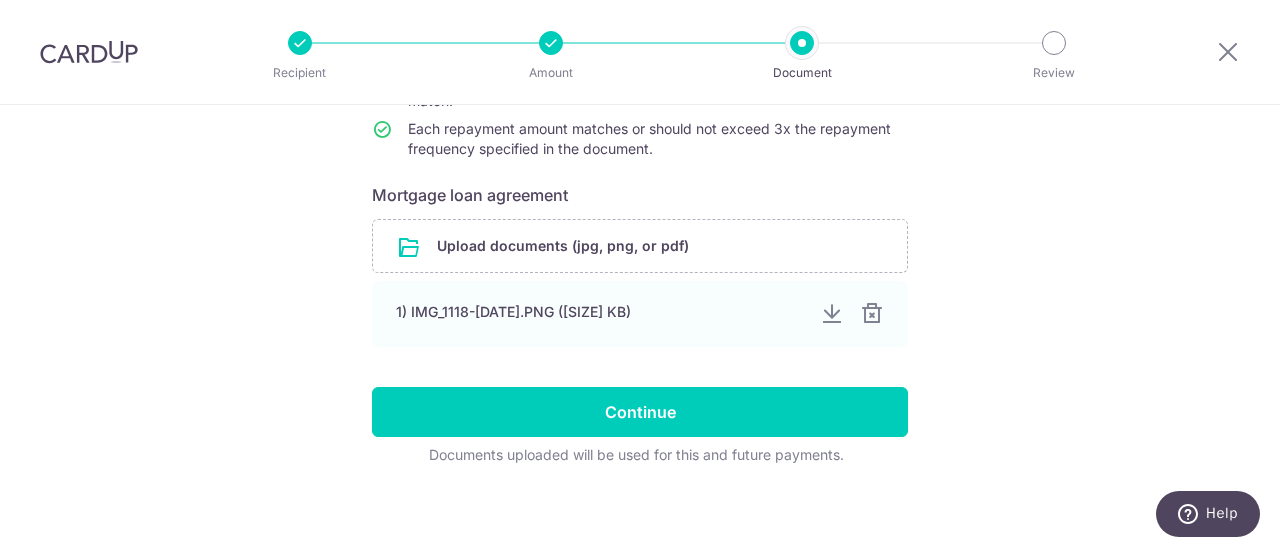 click at bounding box center (872, 314) 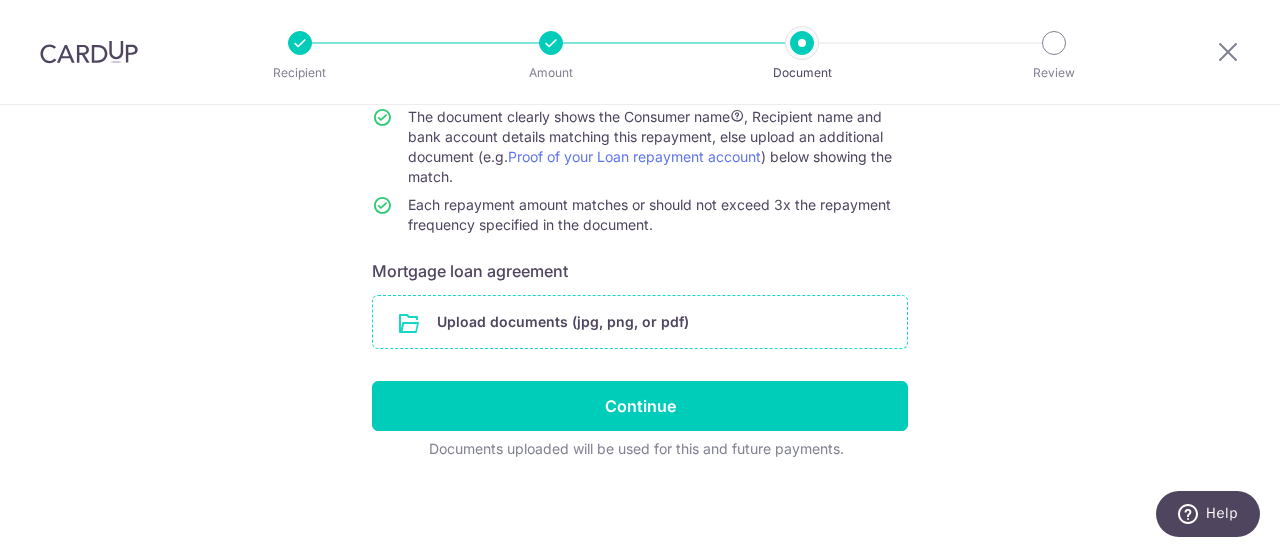 click at bounding box center (640, 322) 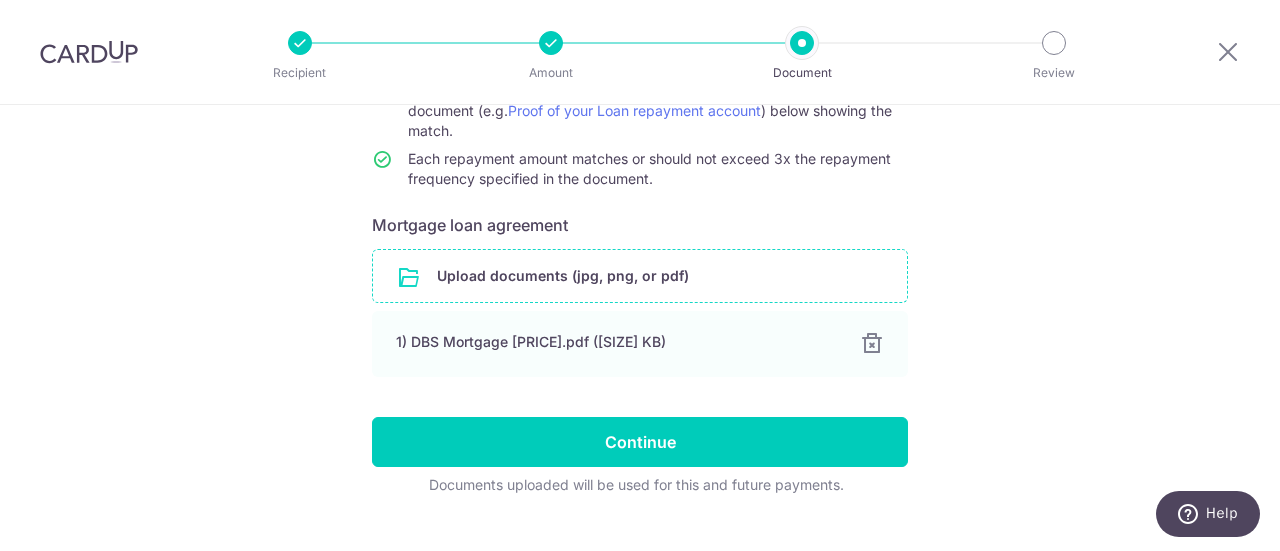 scroll, scrollTop: 306, scrollLeft: 0, axis: vertical 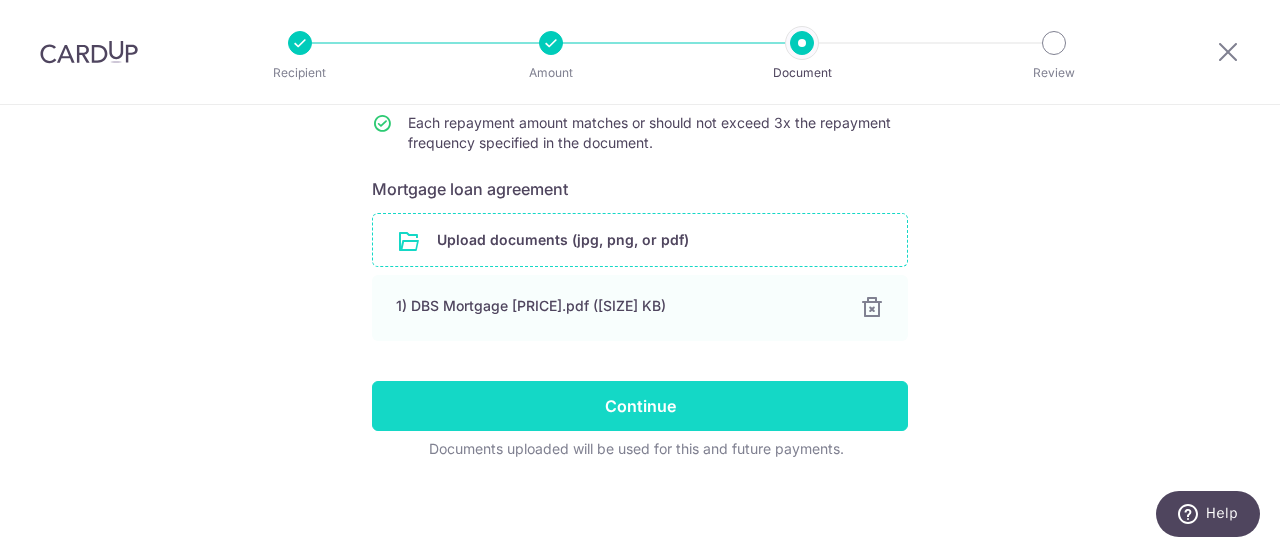 click on "Continue" at bounding box center [640, 406] 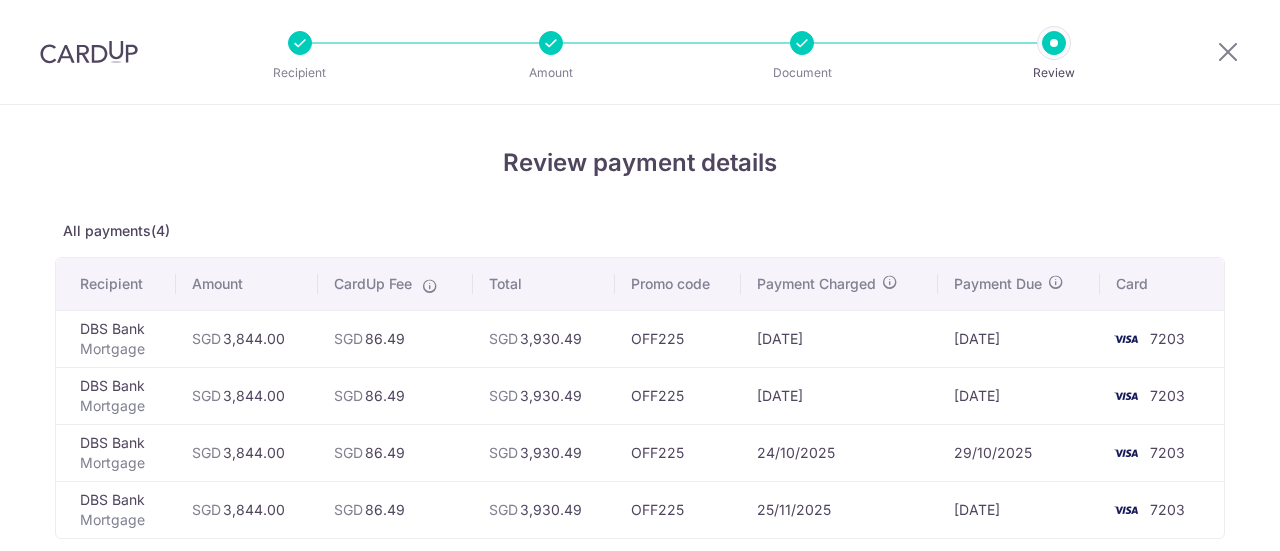 scroll, scrollTop: 0, scrollLeft: 0, axis: both 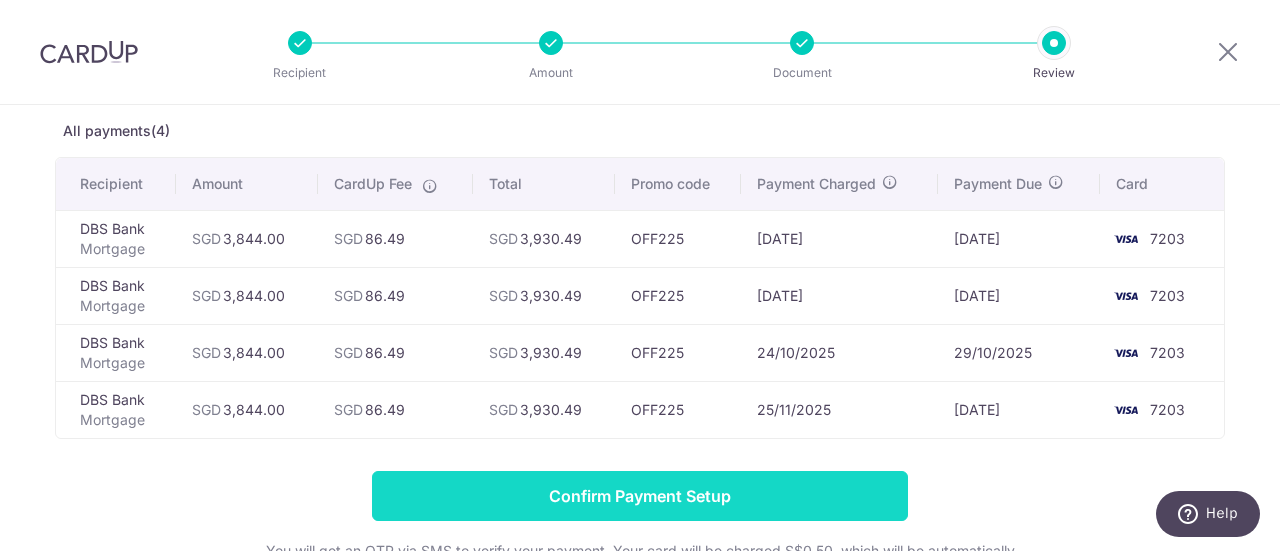 click on "Confirm Payment Setup" at bounding box center [640, 496] 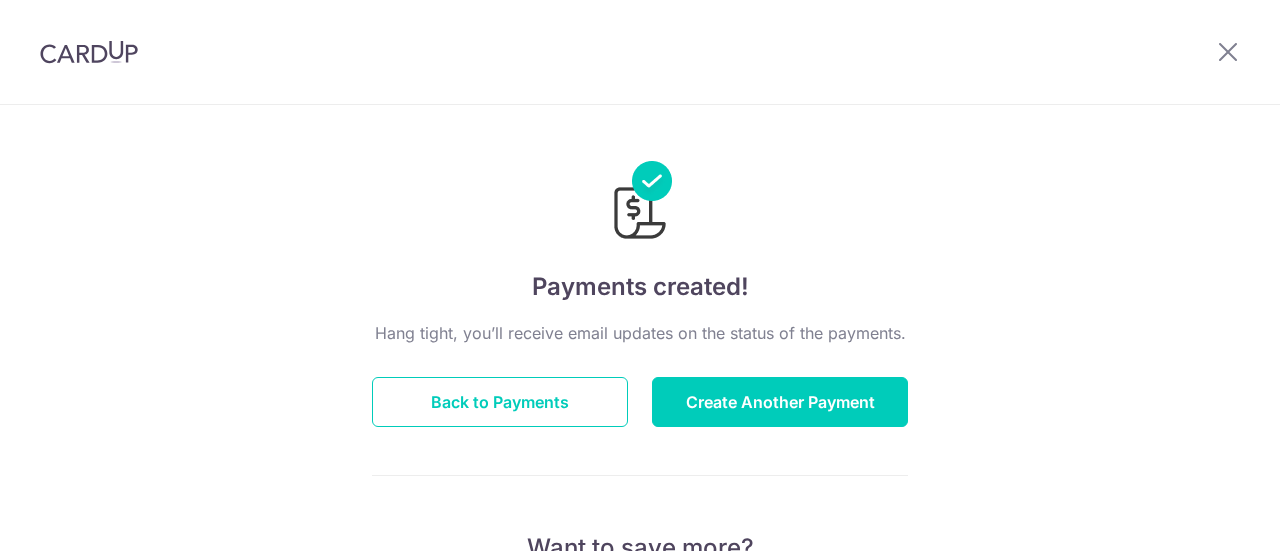 scroll, scrollTop: 0, scrollLeft: 0, axis: both 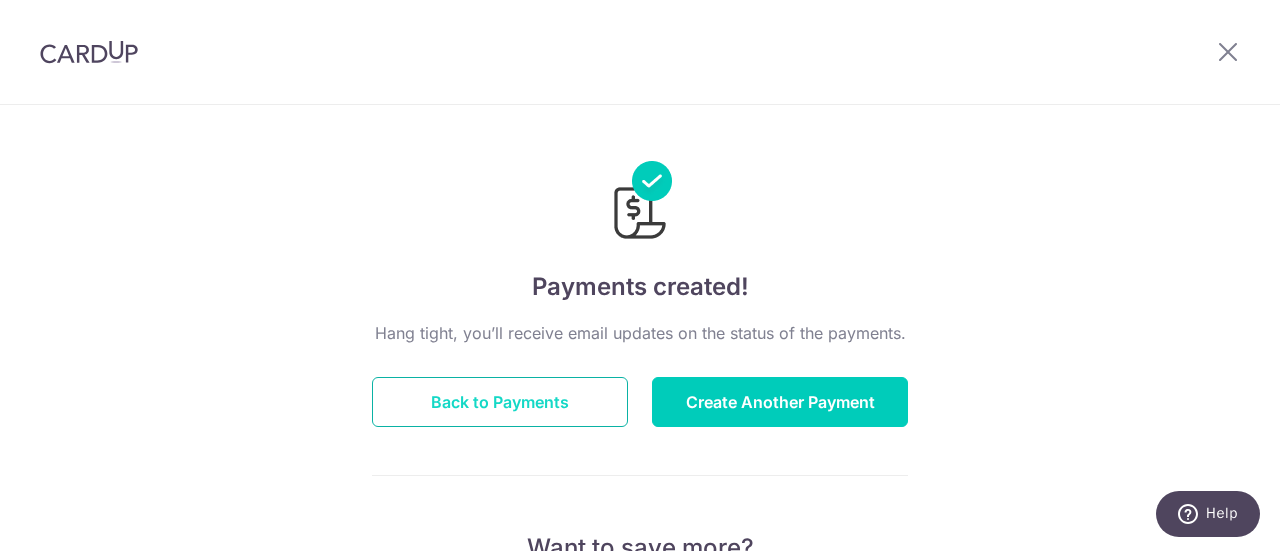 click on "Back to Payments" at bounding box center (500, 402) 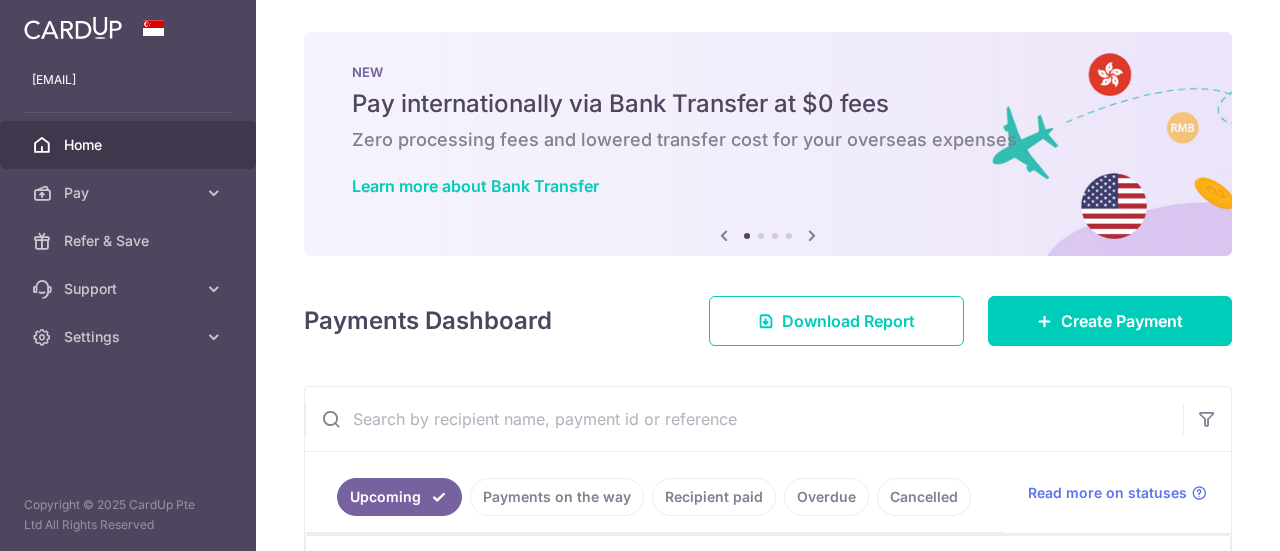 scroll, scrollTop: 0, scrollLeft: 0, axis: both 